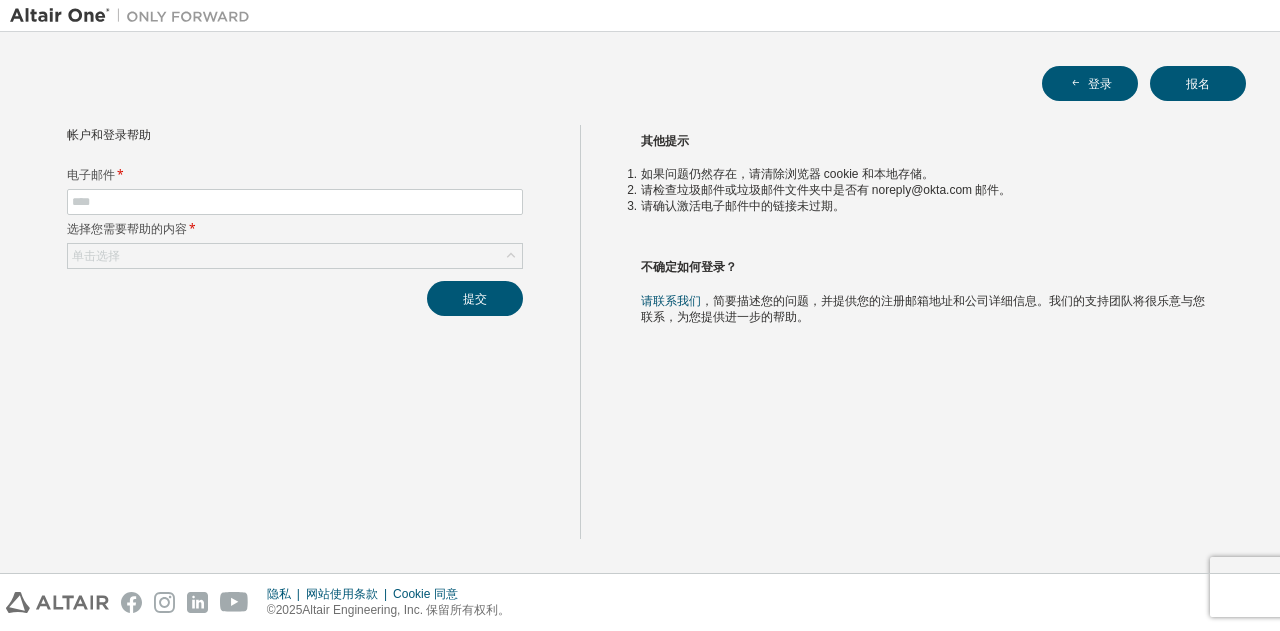 scroll, scrollTop: 0, scrollLeft: 0, axis: both 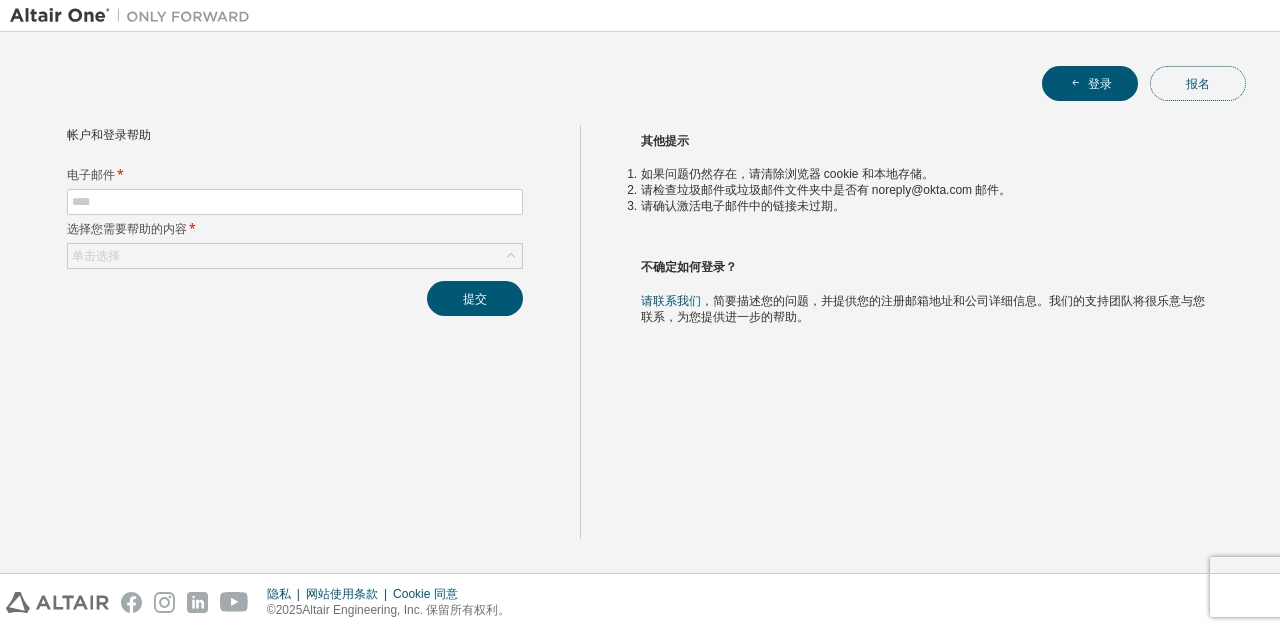 click on "报名" at bounding box center (1198, 83) 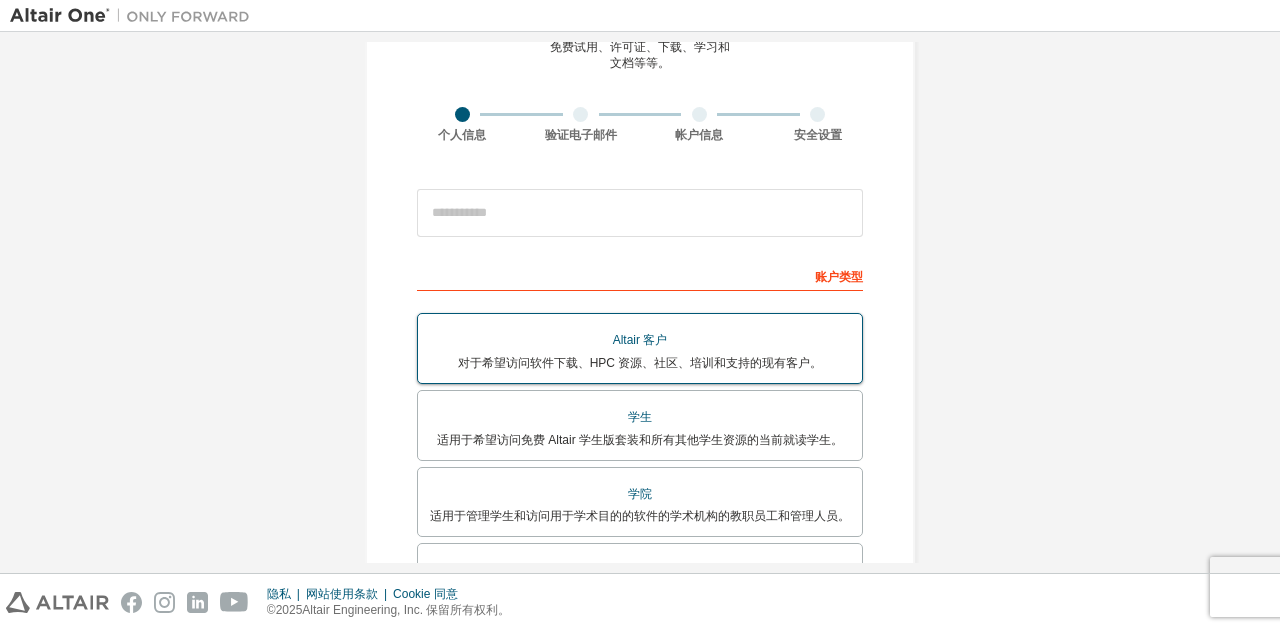 scroll, scrollTop: 200, scrollLeft: 0, axis: vertical 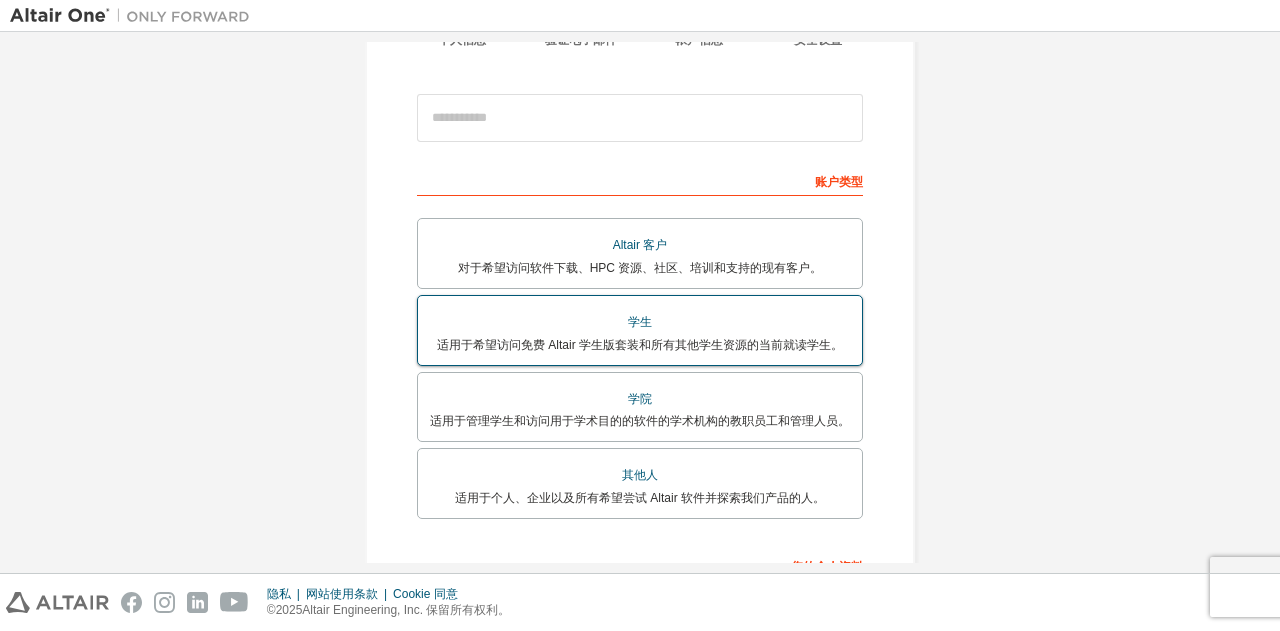 click on "学生" at bounding box center [640, 322] 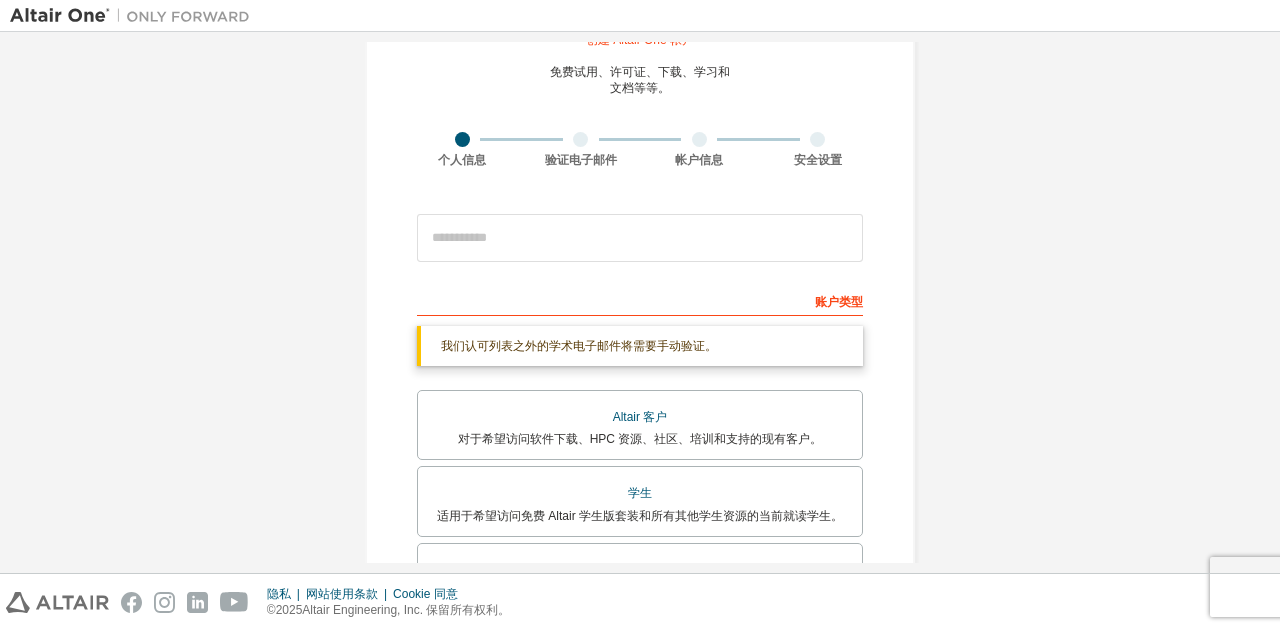 scroll, scrollTop: 0, scrollLeft: 0, axis: both 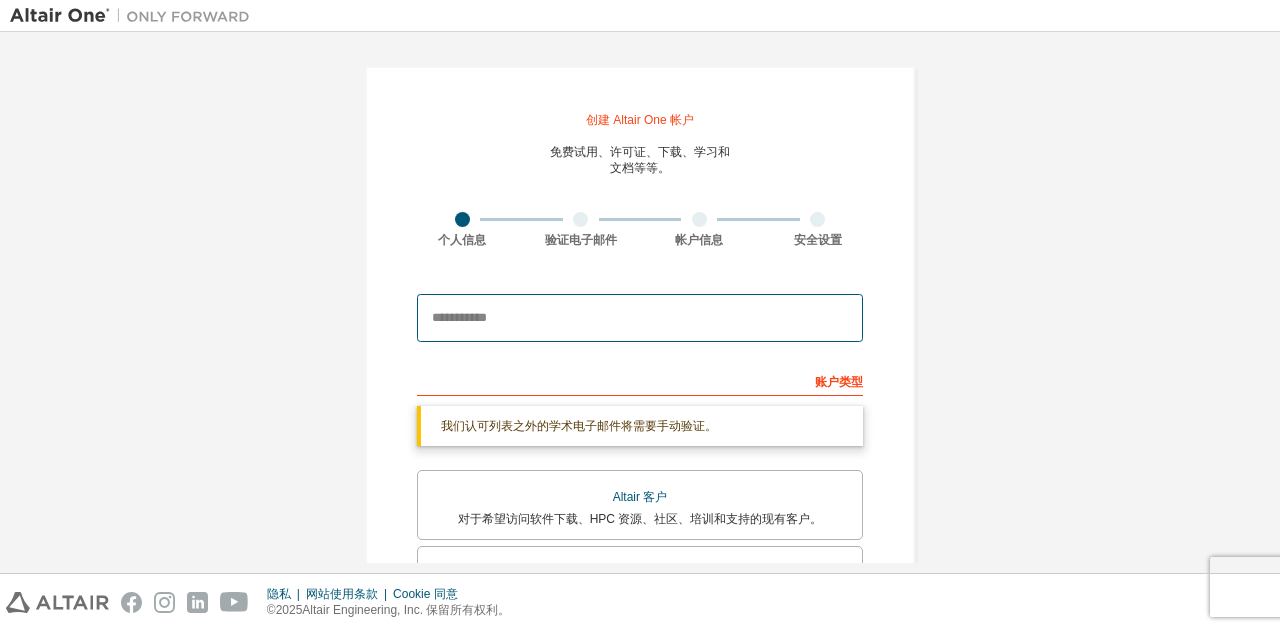 click at bounding box center (640, 318) 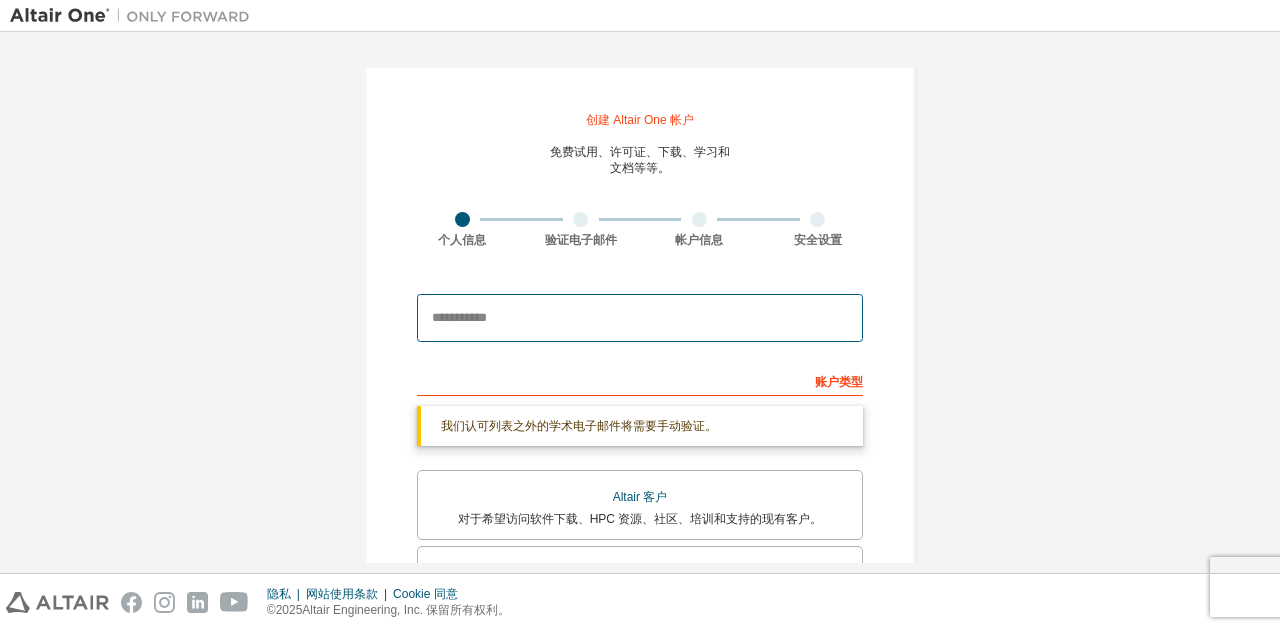 scroll, scrollTop: 300, scrollLeft: 0, axis: vertical 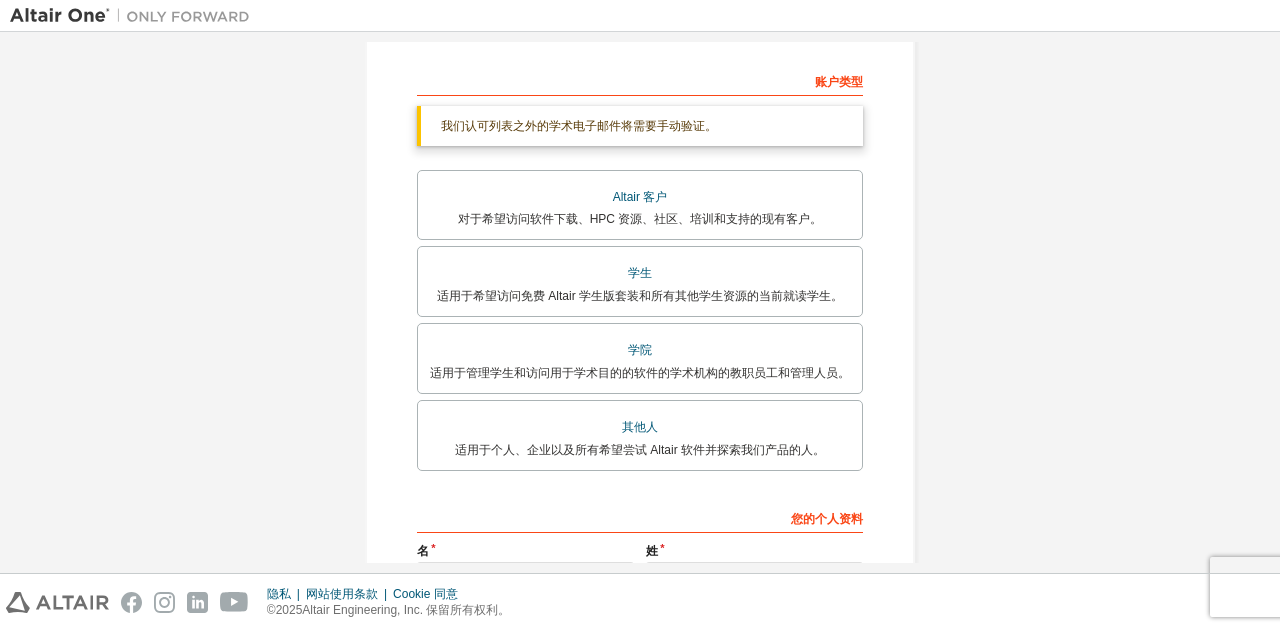 click on "创建 Altair One 帐户 免费试用、许可证、下载、学习和 文档等等。 个人信息 验证电子邮件 帐户信息 安全设置 这是联合邮箱。无需注册新账户。您应该能够 使用公司的单点登录 (SSO) 凭证 登录。 电子邮件已存在。请尝试 登录 。 账户类型 我们认可列表之外的学术电子邮件将需要手动验证。 您必须输入您所在学术机构提供的有效电子邮件地址（例如， [EMAIL] ）。 如果我找不到该地址怎么办?     Altair 客户 对于希望访问软件下载、HPC 资源、社区、培训和支持的现有客户。 学生 适用于希望访问免费 Altair 学生版套装和所有其他学生资源的当前就读学生。 学院 适用于管理学生和访问用于学术目的的软件的学术机构的教职员工和管理人员。 其他人 适用于个人、企业以及所有希望尝试 Altair 软件并探索我们产品的人。 您的个人资料 名 姓 职称 我接受" at bounding box center (640, 269) 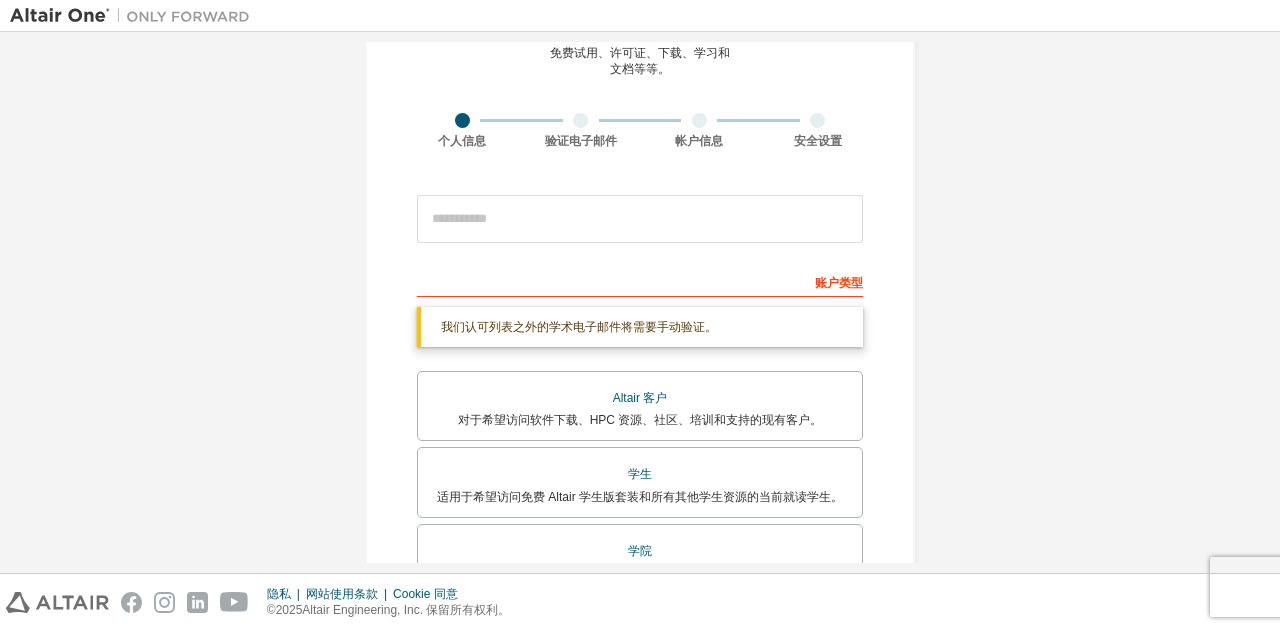scroll, scrollTop: 0, scrollLeft: 0, axis: both 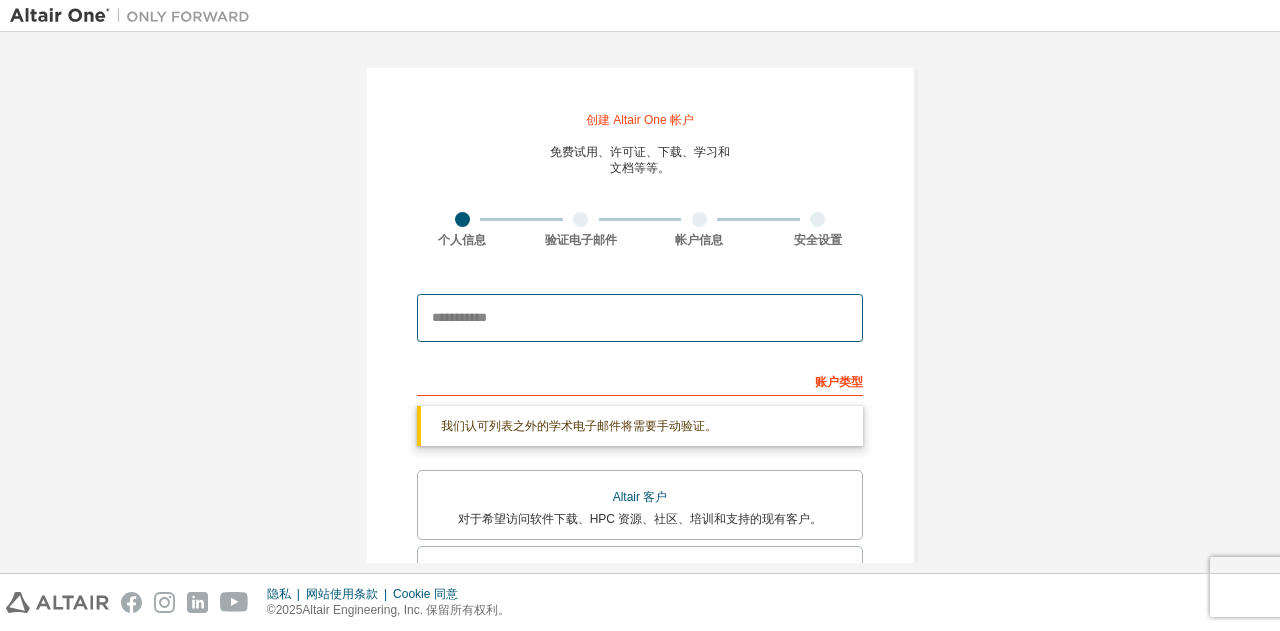click at bounding box center (640, 318) 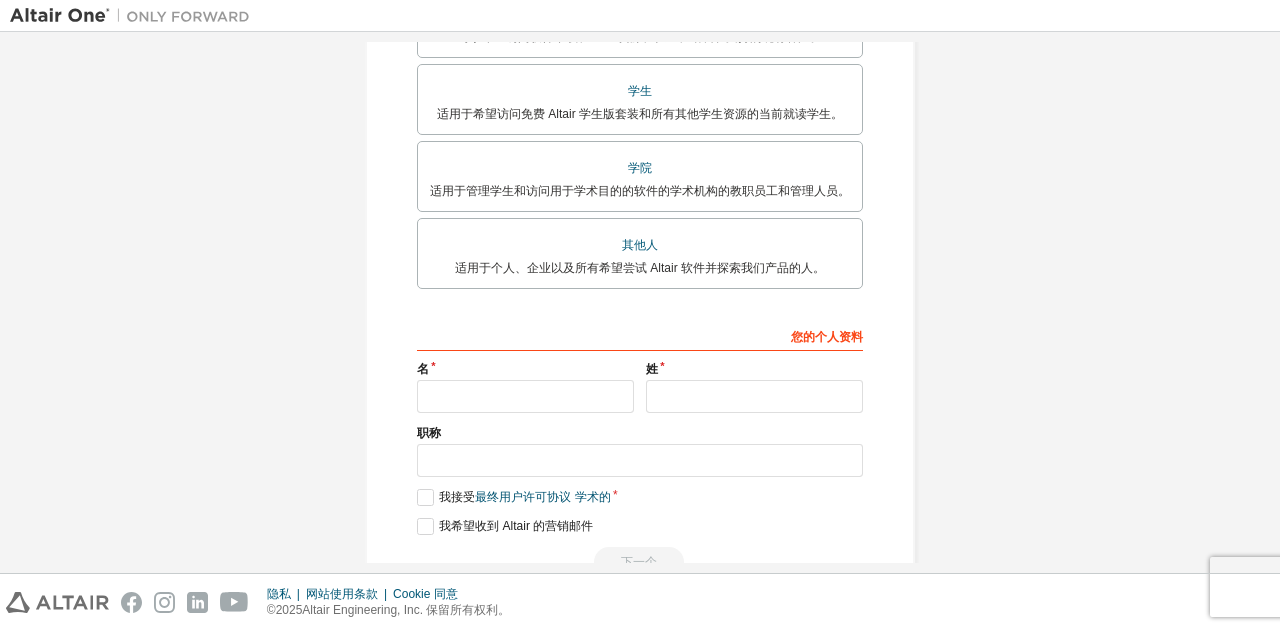scroll, scrollTop: 500, scrollLeft: 0, axis: vertical 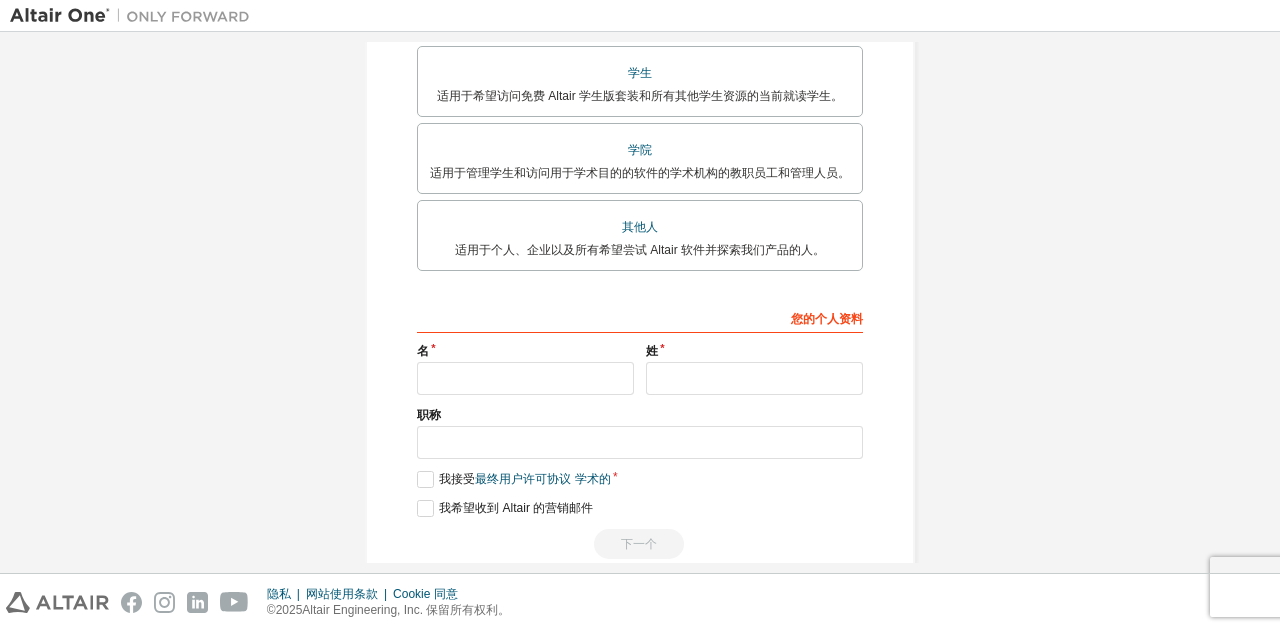 type on "**********" 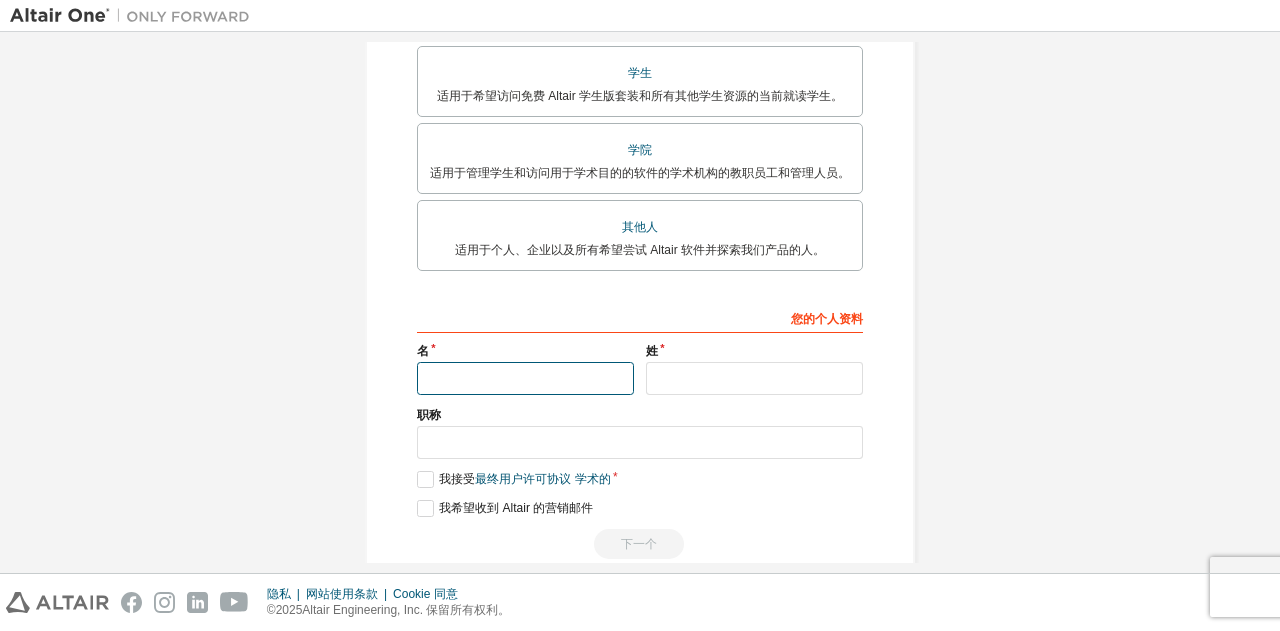 click at bounding box center [525, 378] 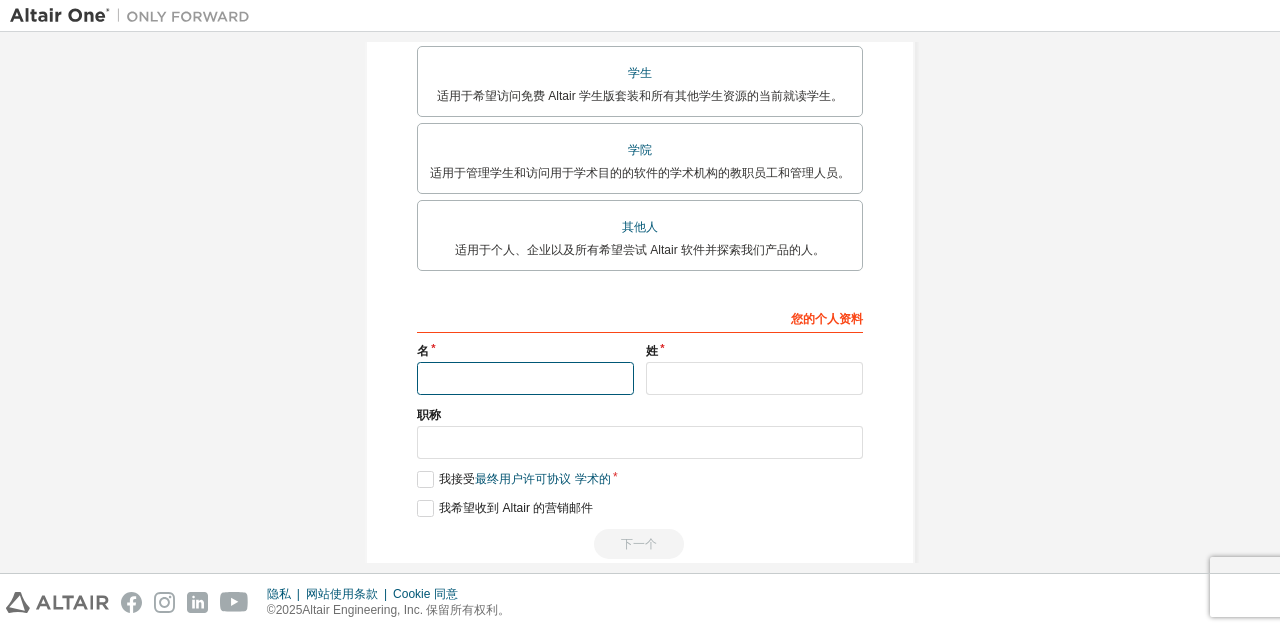 type on "****" 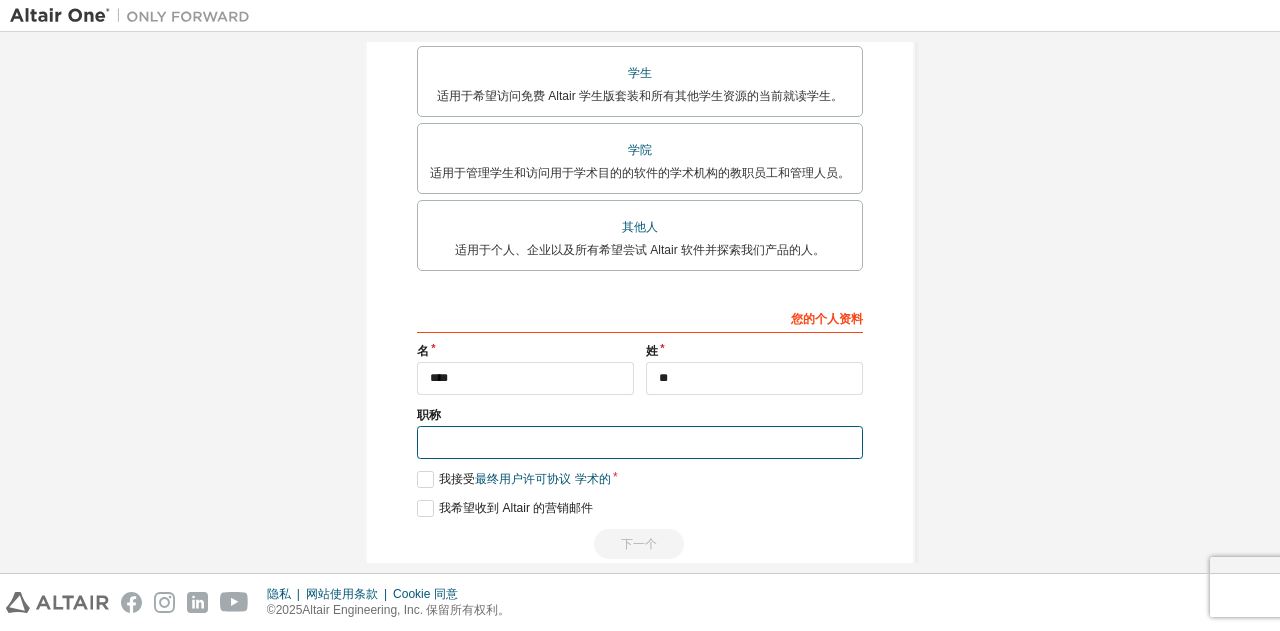 click at bounding box center (640, 442) 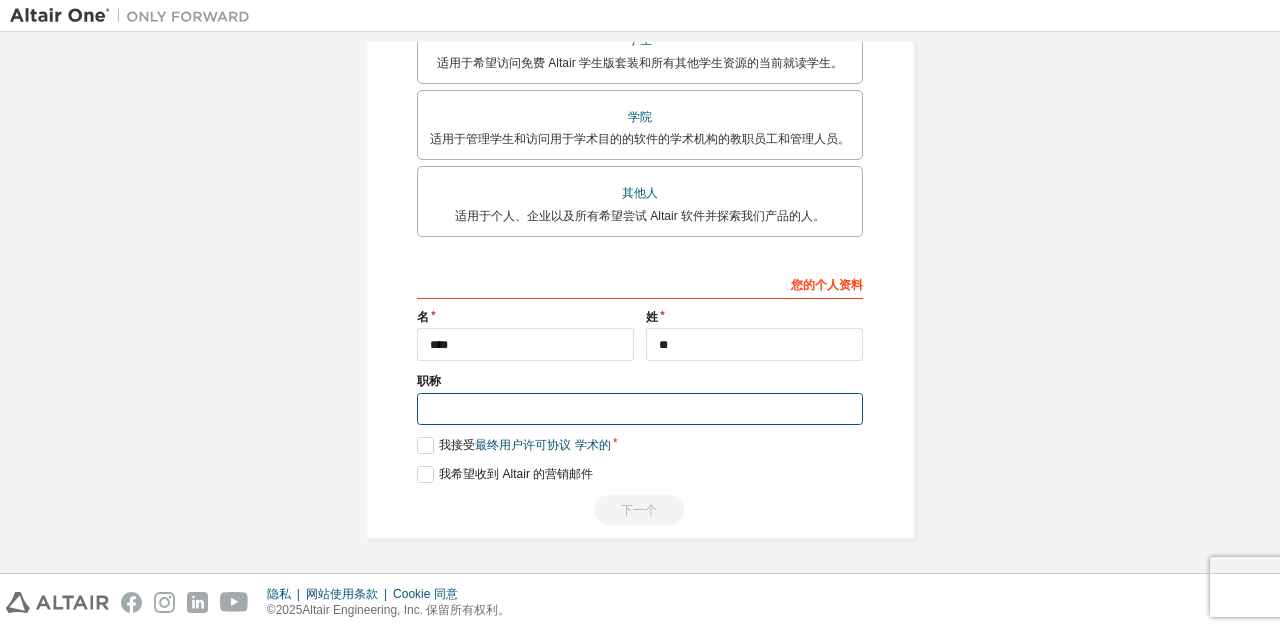 scroll, scrollTop: 448, scrollLeft: 0, axis: vertical 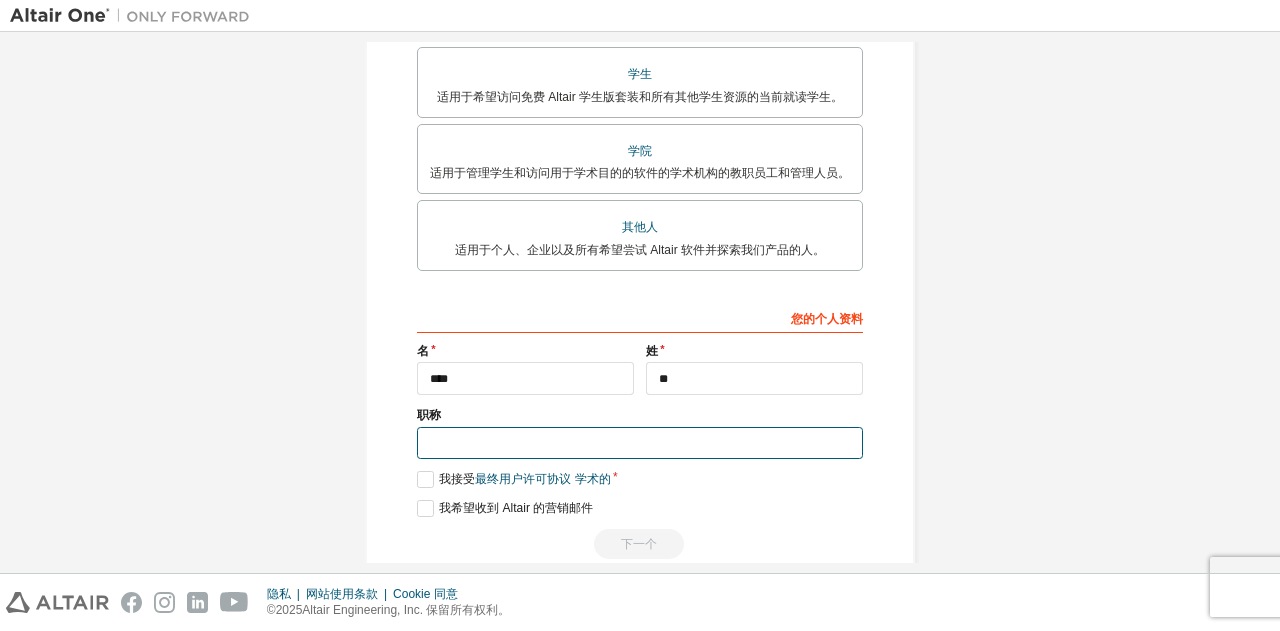 type on "*******" 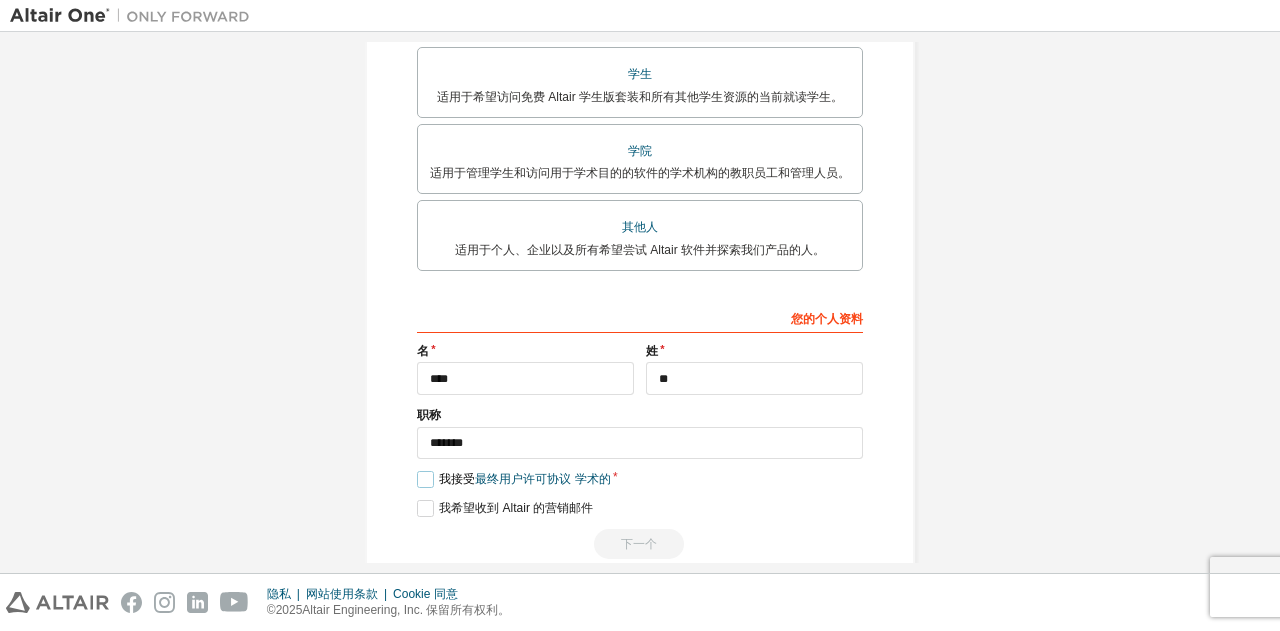 click on "我接受 最终用户许可协议   学术的" at bounding box center (514, 479) 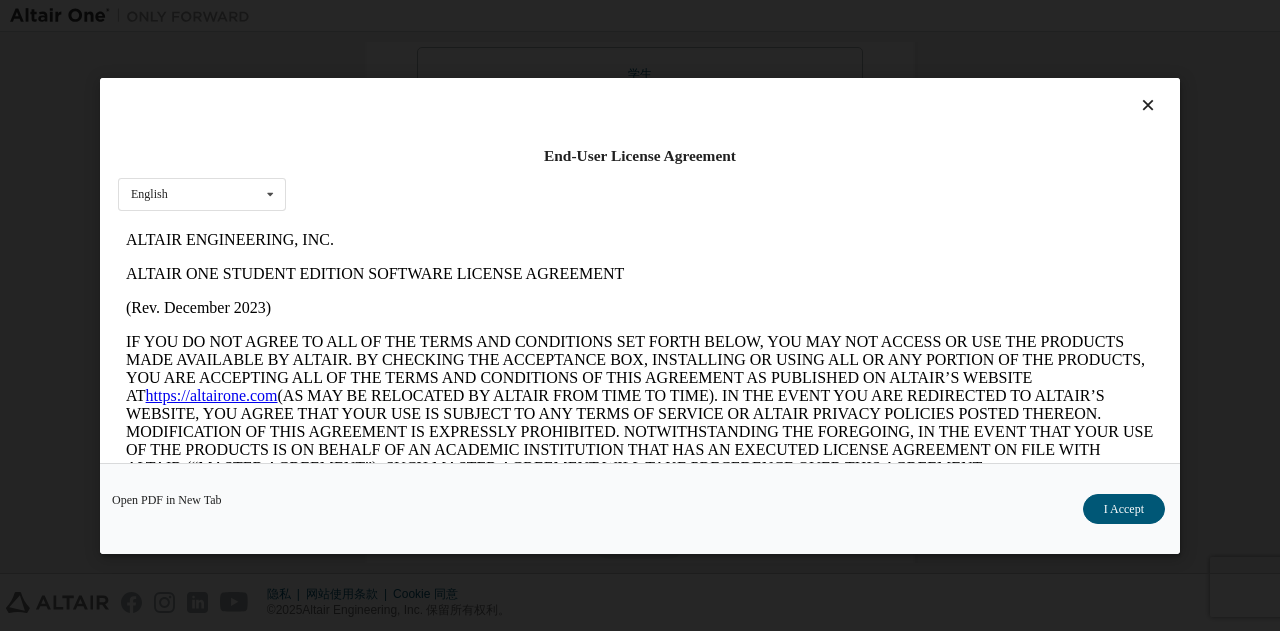 scroll, scrollTop: 0, scrollLeft: 0, axis: both 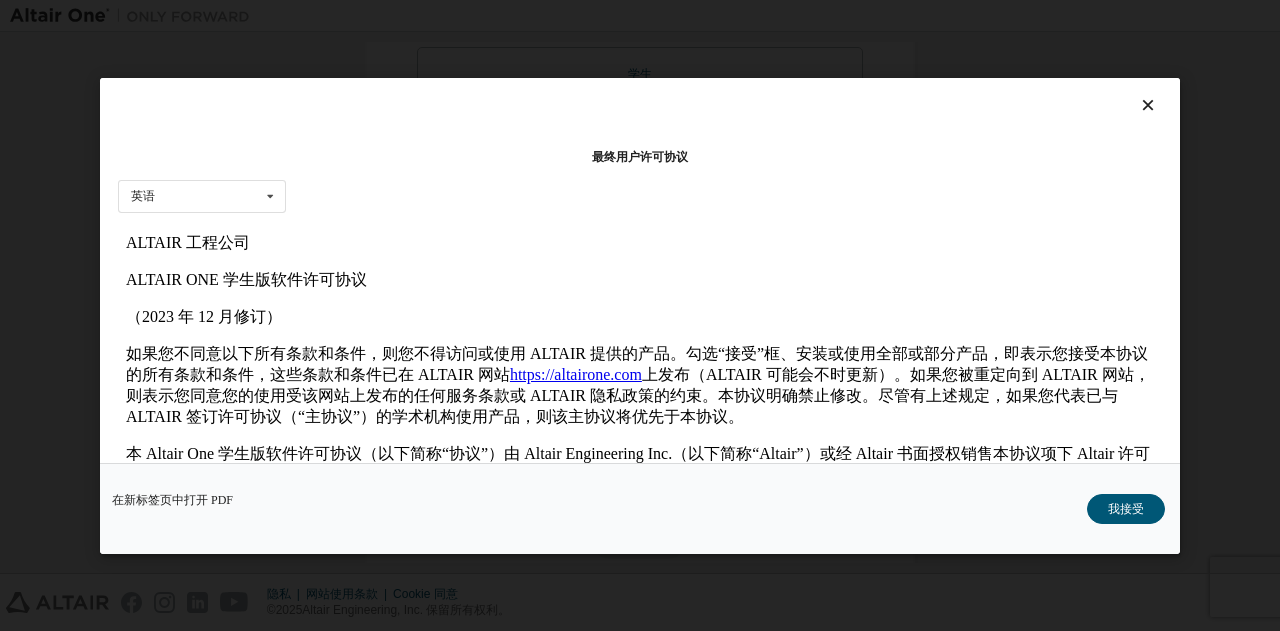 click at bounding box center [1148, 105] 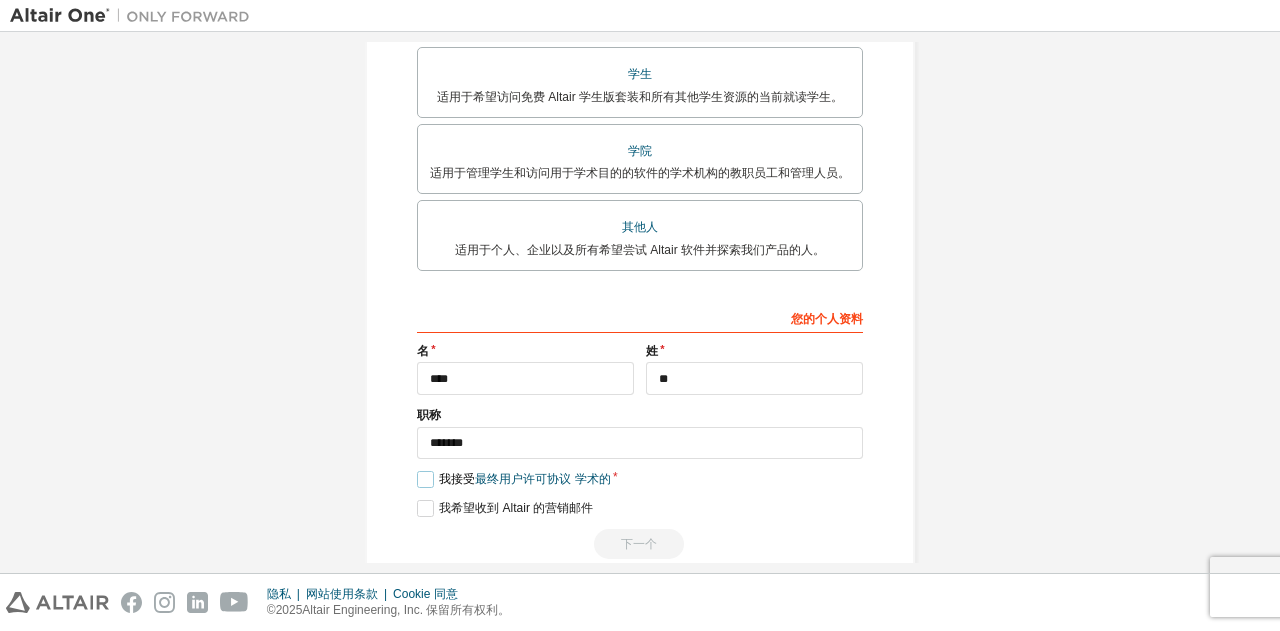 click on "我接受 最终用户许可协议   学术的" at bounding box center [514, 479] 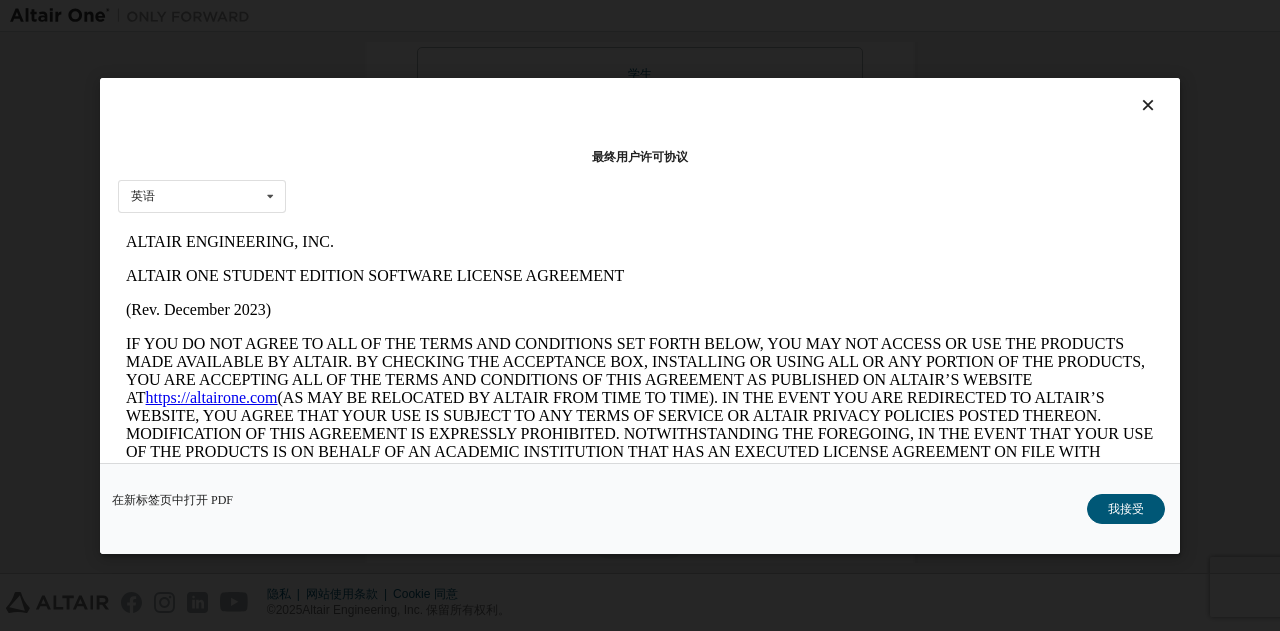 scroll, scrollTop: 0, scrollLeft: 0, axis: both 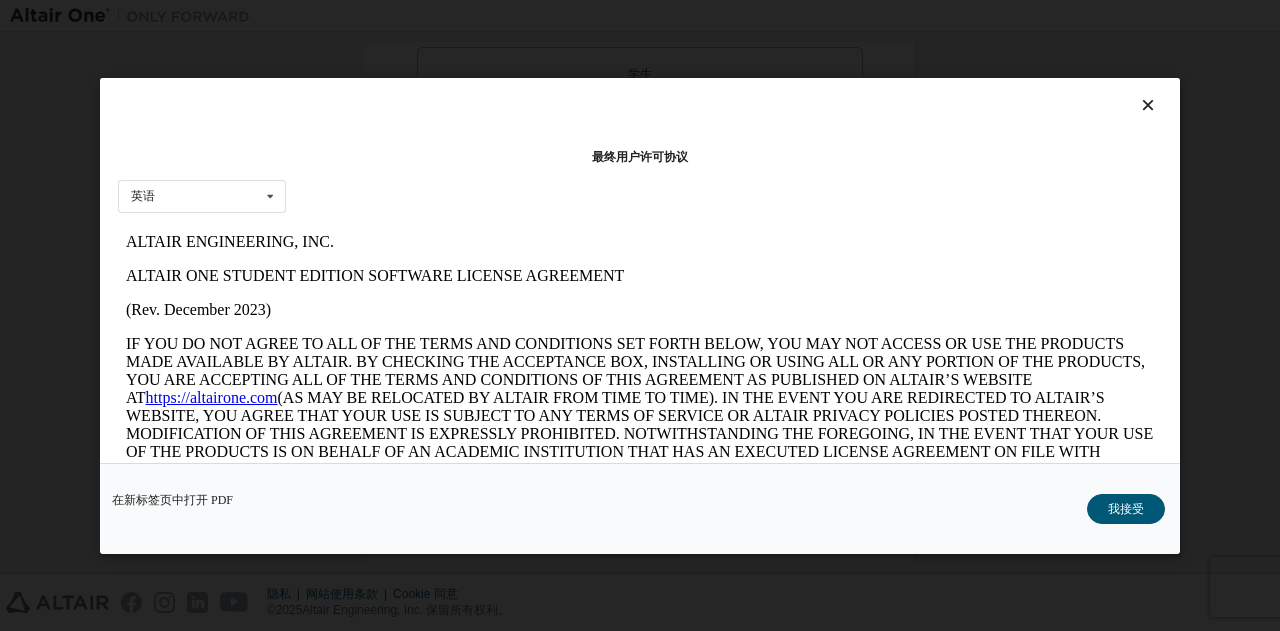 drag, startPoint x: 1096, startPoint y: 497, endPoint x: 1110, endPoint y: 511, distance: 19.79899 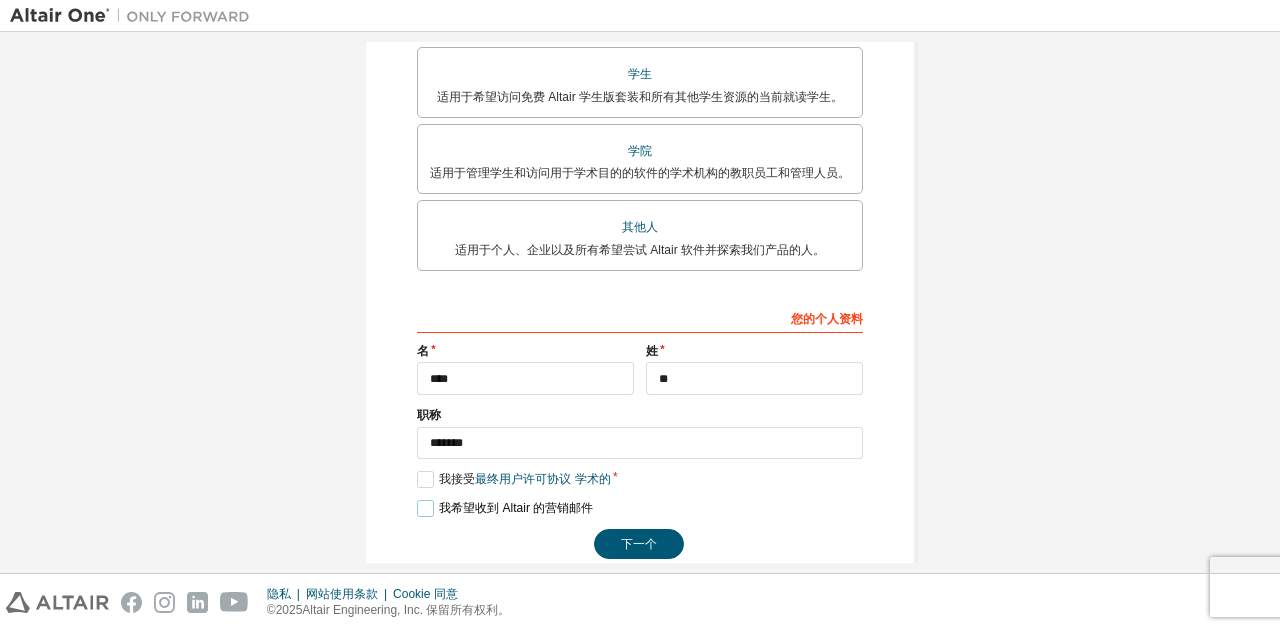 click on "我希望收到 Altair 的营销邮件" at bounding box center [505, 508] 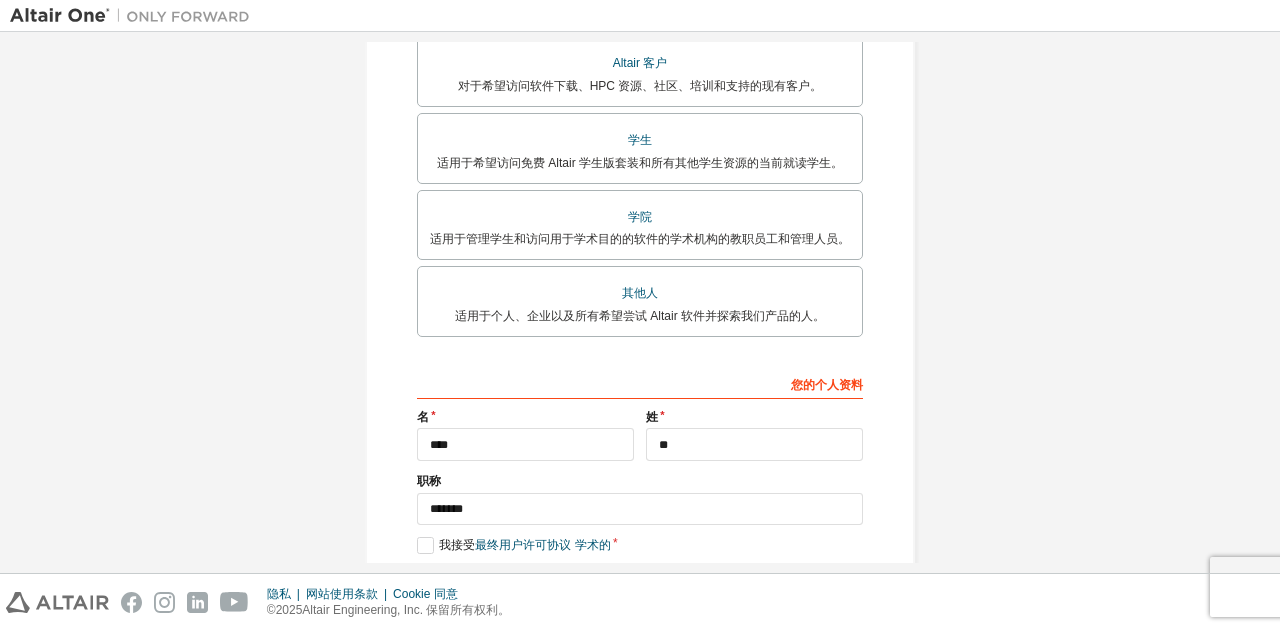 scroll, scrollTop: 484, scrollLeft: 0, axis: vertical 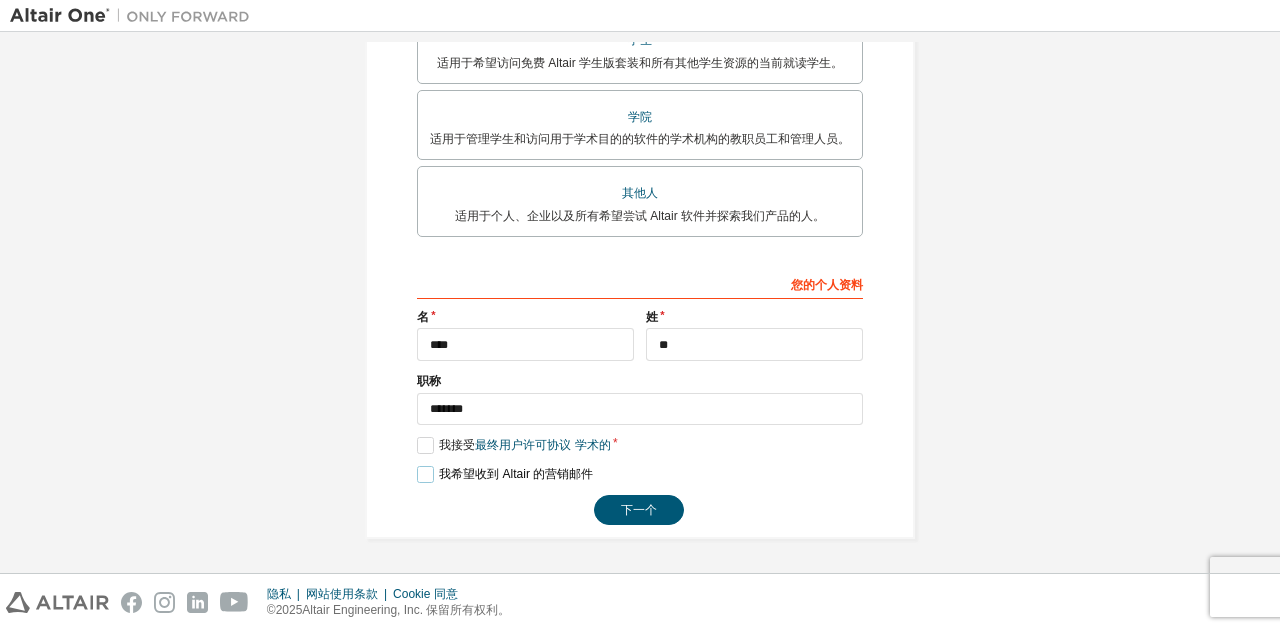 click on "我希望收到 Altair 的营销邮件" at bounding box center (505, 474) 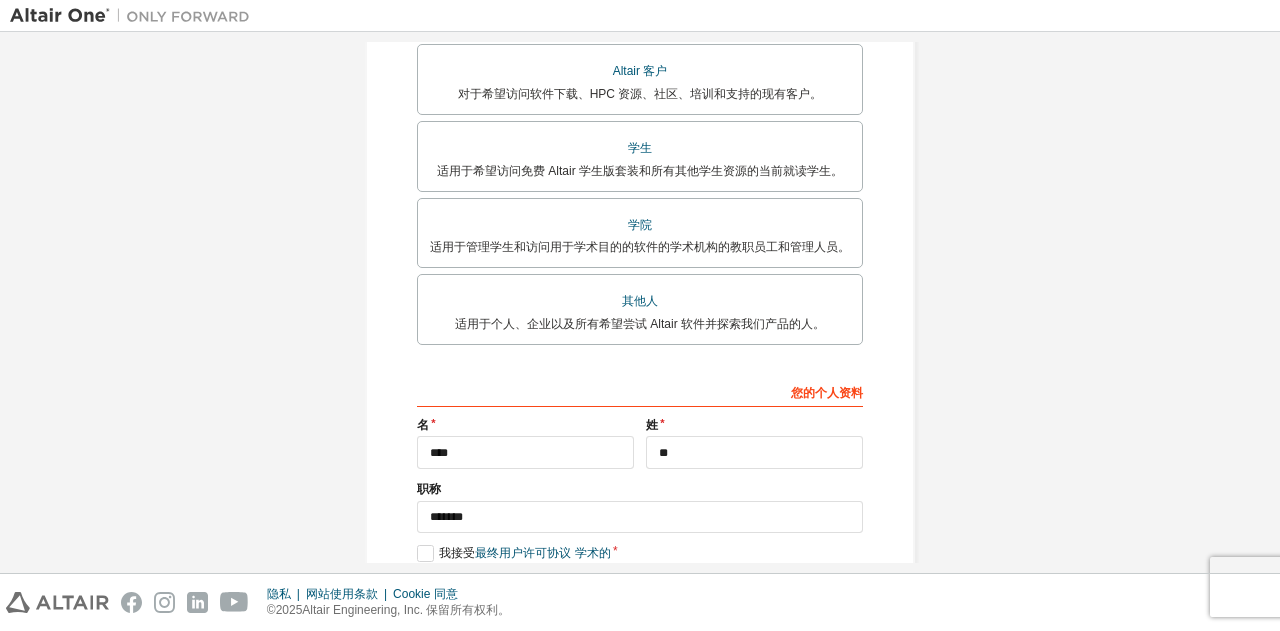 scroll, scrollTop: 484, scrollLeft: 0, axis: vertical 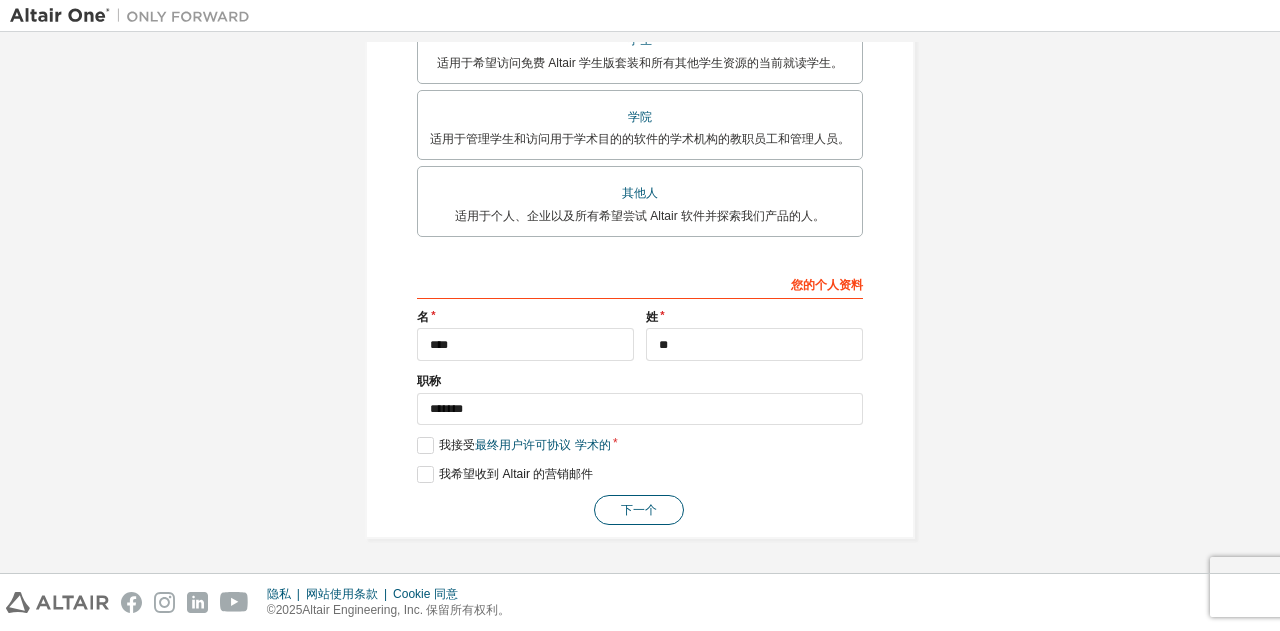 click on "下一个" at bounding box center (639, 510) 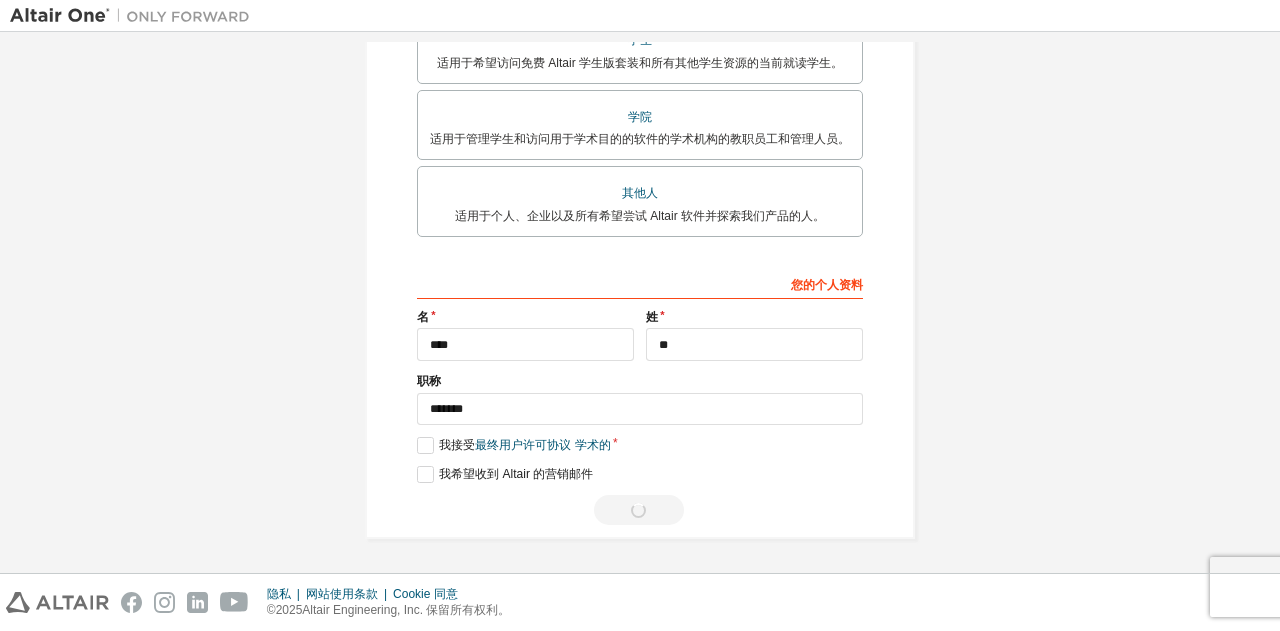 scroll, scrollTop: 0, scrollLeft: 0, axis: both 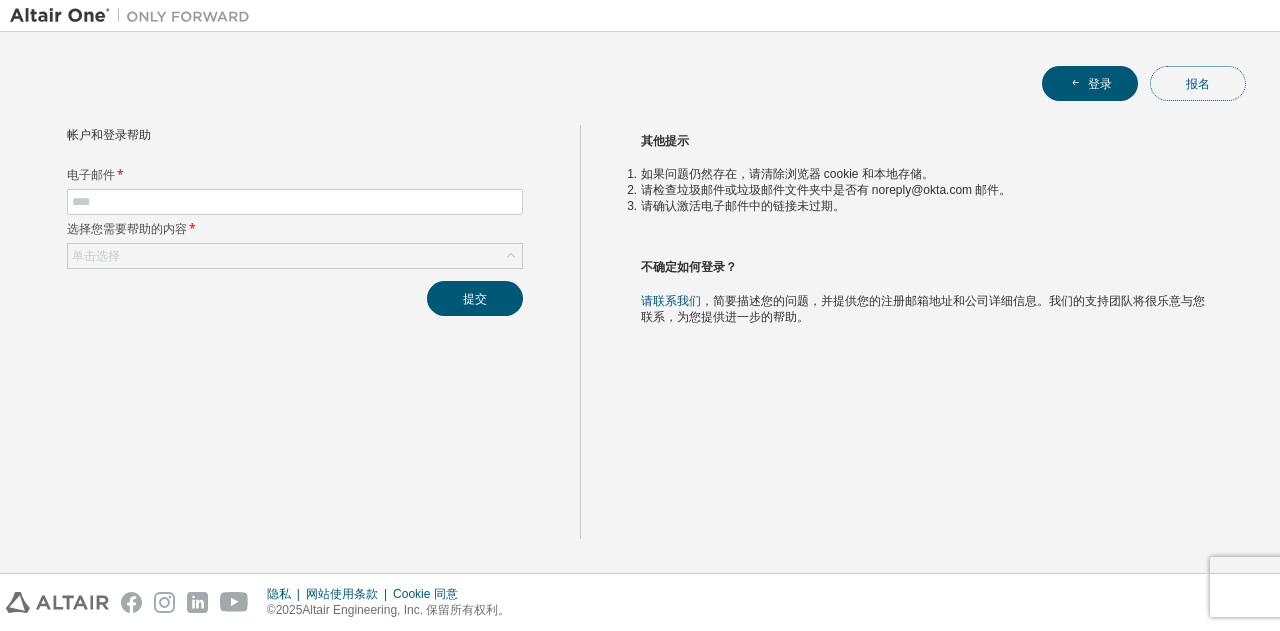 click on "报名" at bounding box center (1198, 83) 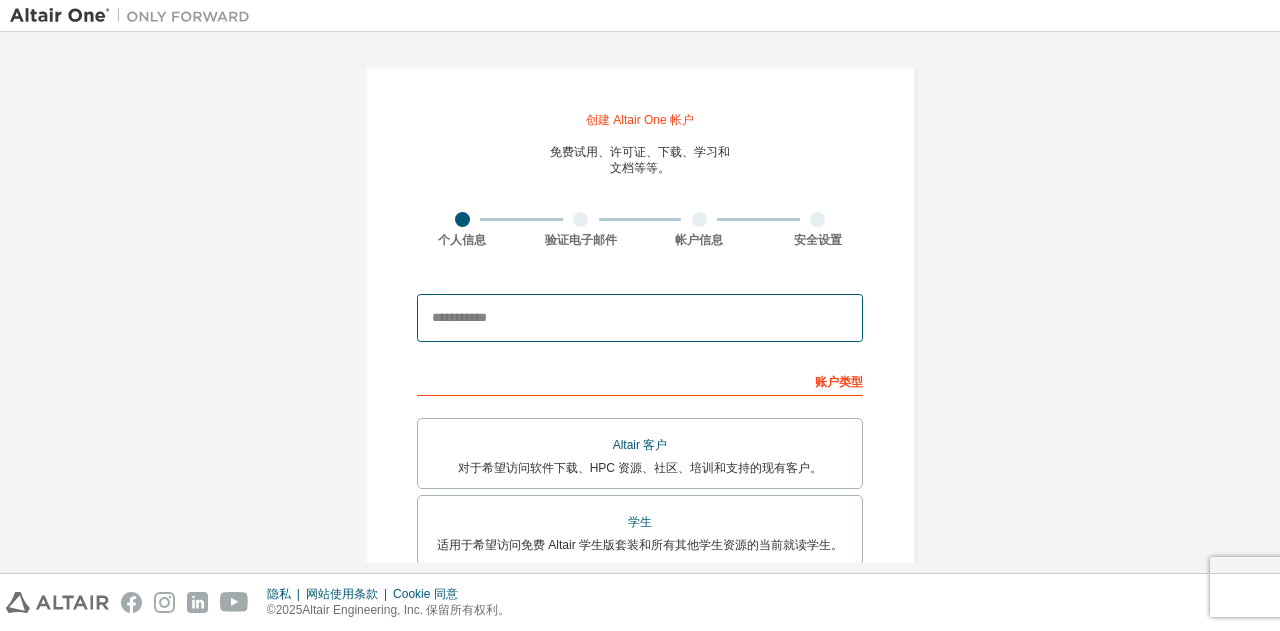 click at bounding box center [640, 318] 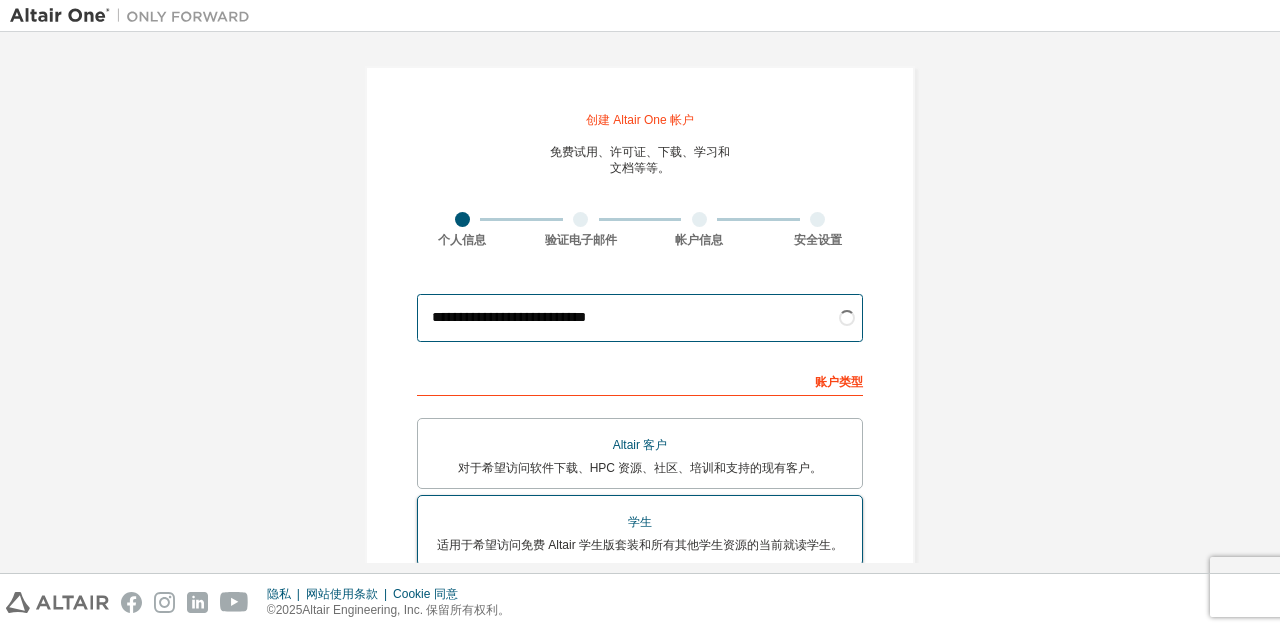 type on "**********" 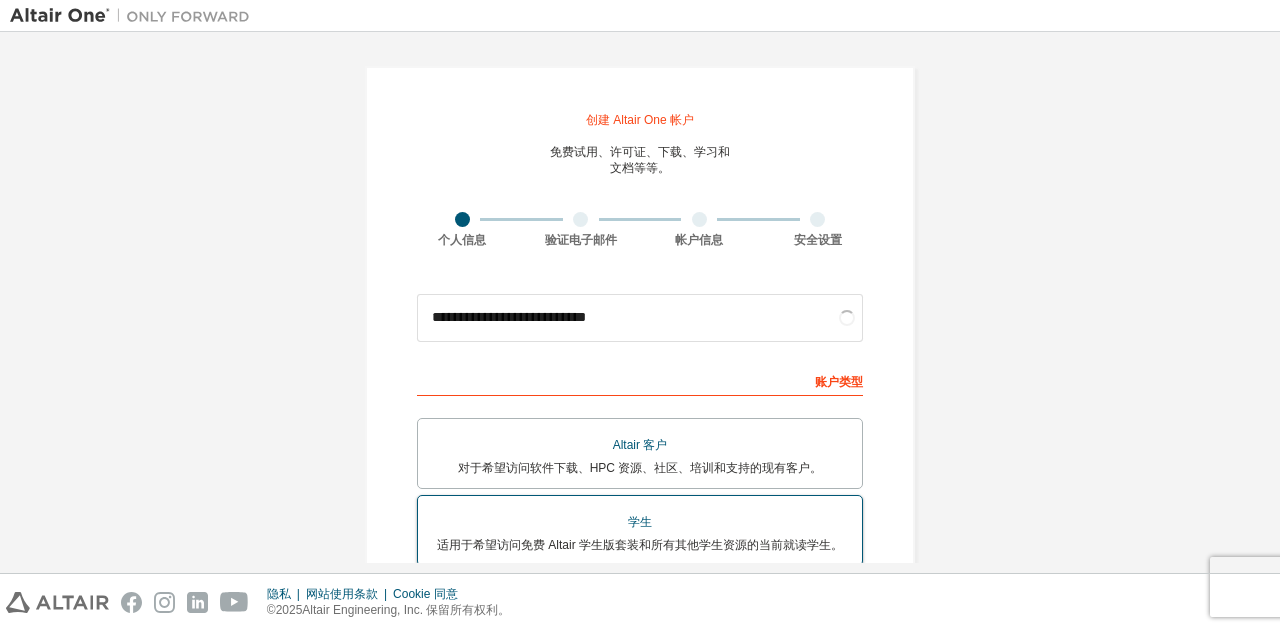 click on "学生" at bounding box center (640, 522) 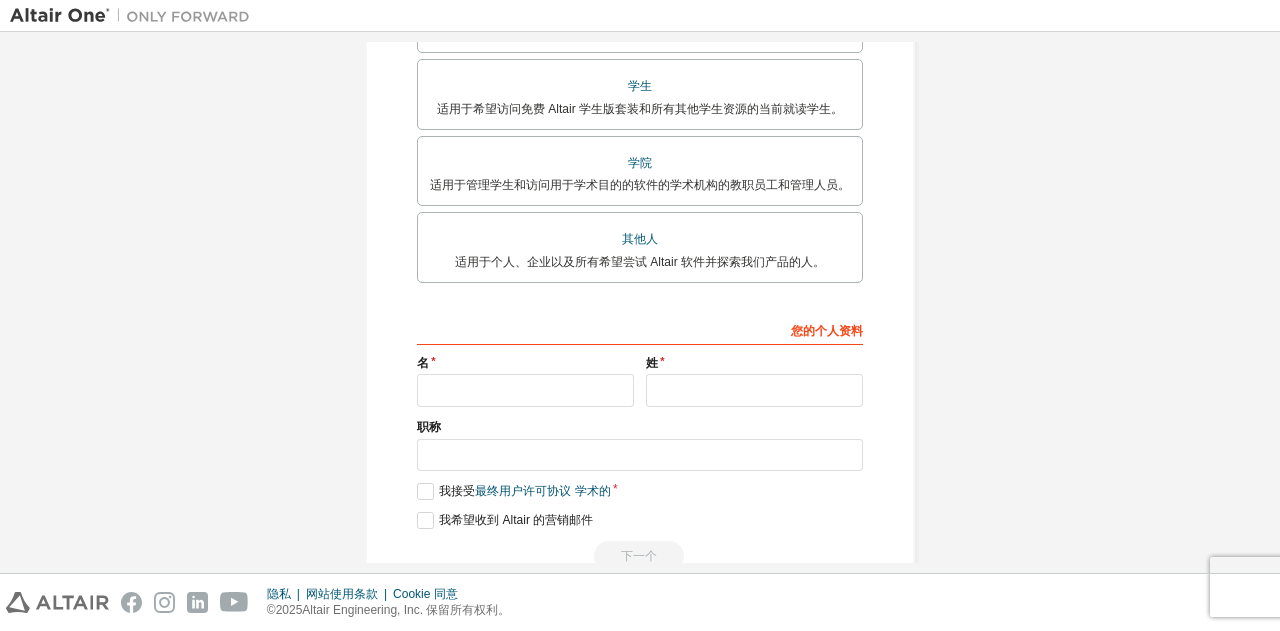 scroll, scrollTop: 484, scrollLeft: 0, axis: vertical 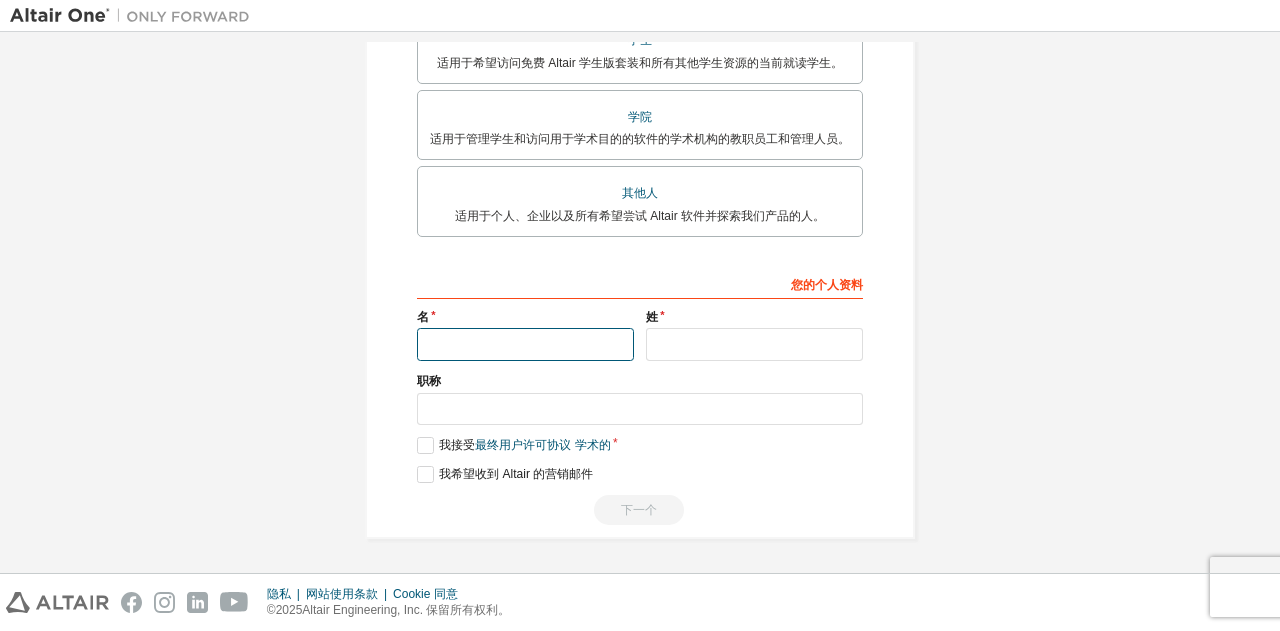 drag, startPoint x: 492, startPoint y: 347, endPoint x: 503, endPoint y: 357, distance: 14.866069 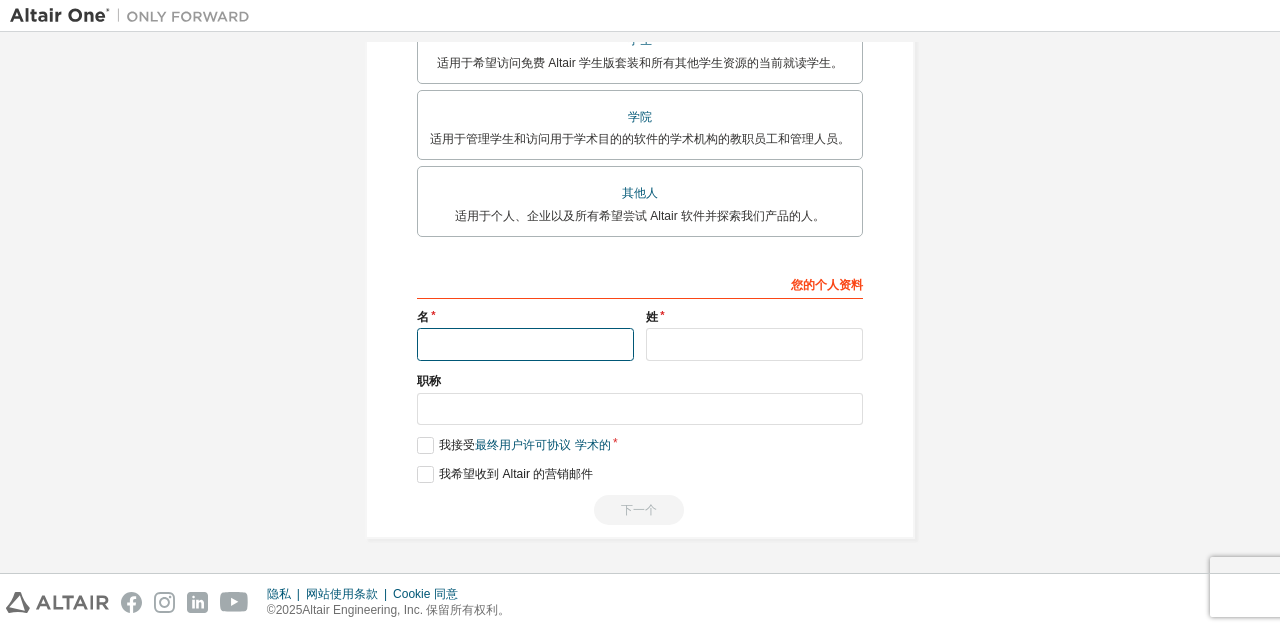 type on "****" 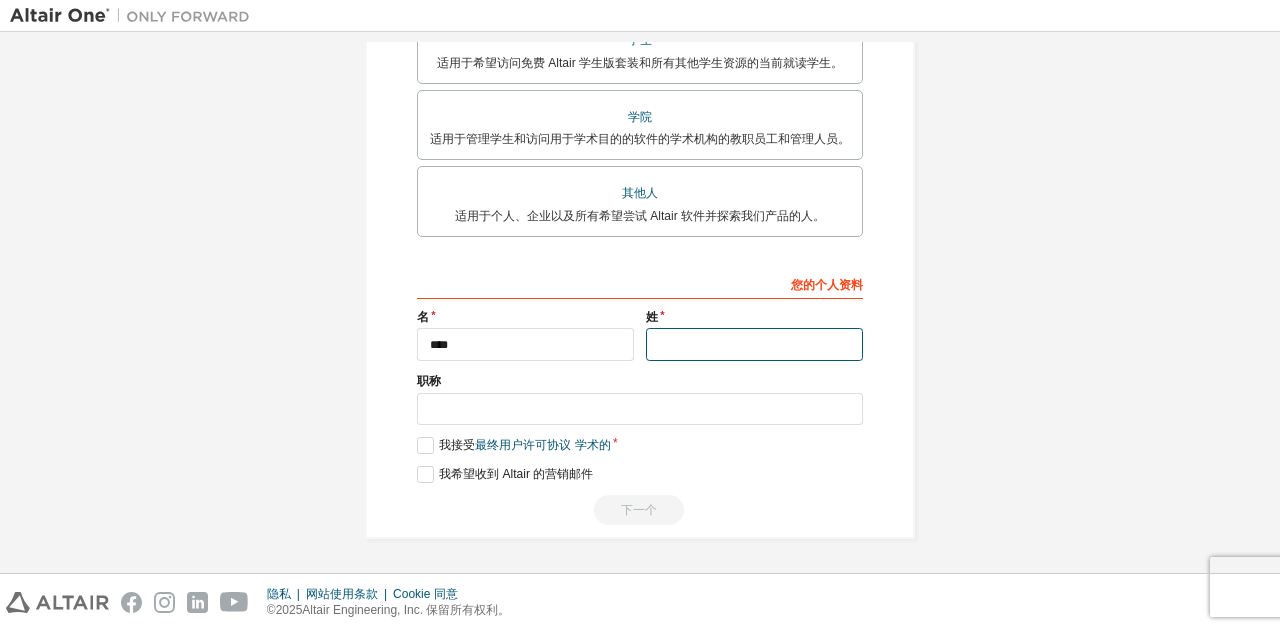 type on "**" 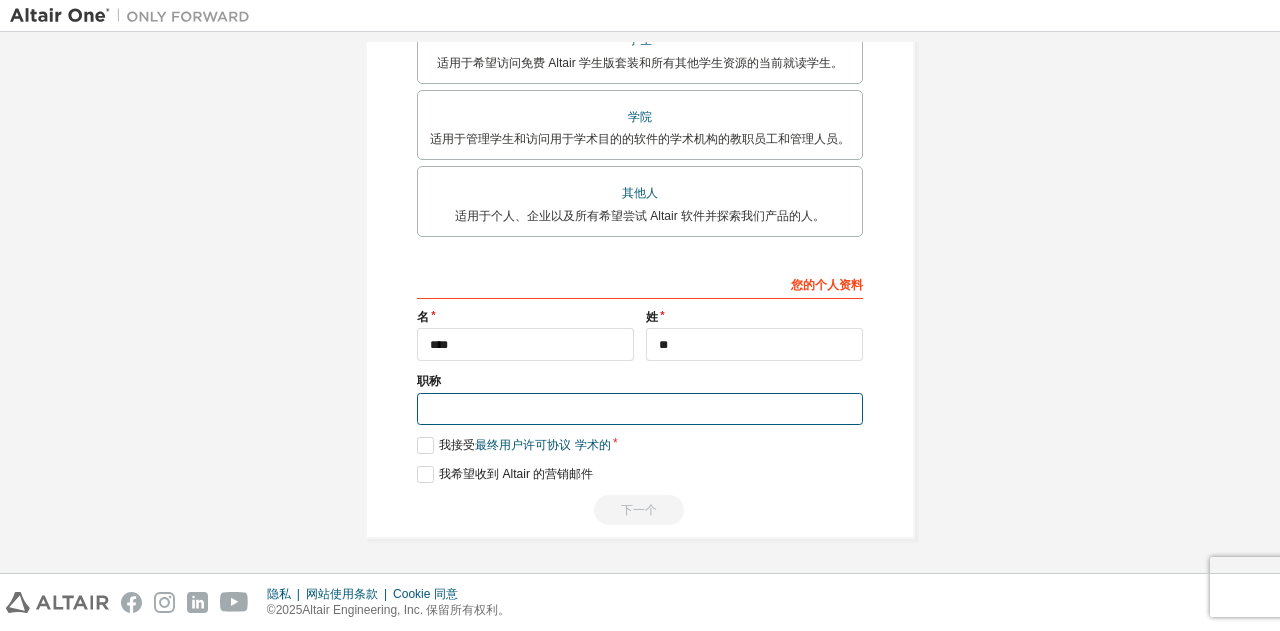 click at bounding box center (640, 409) 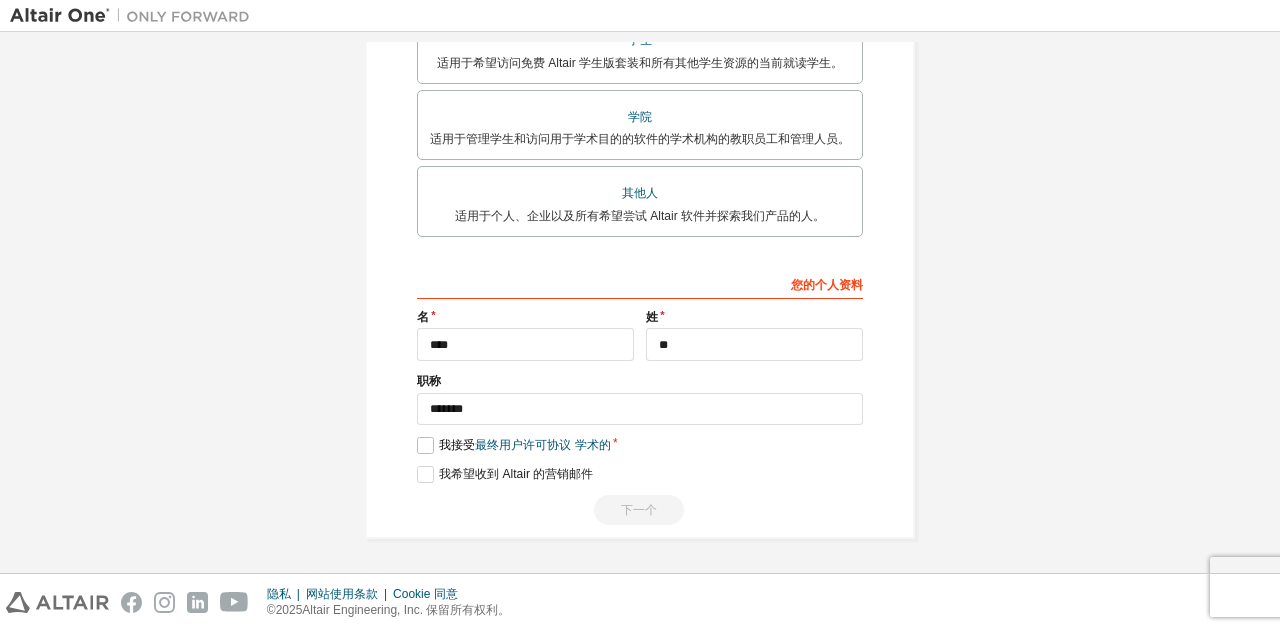 click on "我接受 最终用户许可协议   学术的" at bounding box center [514, 445] 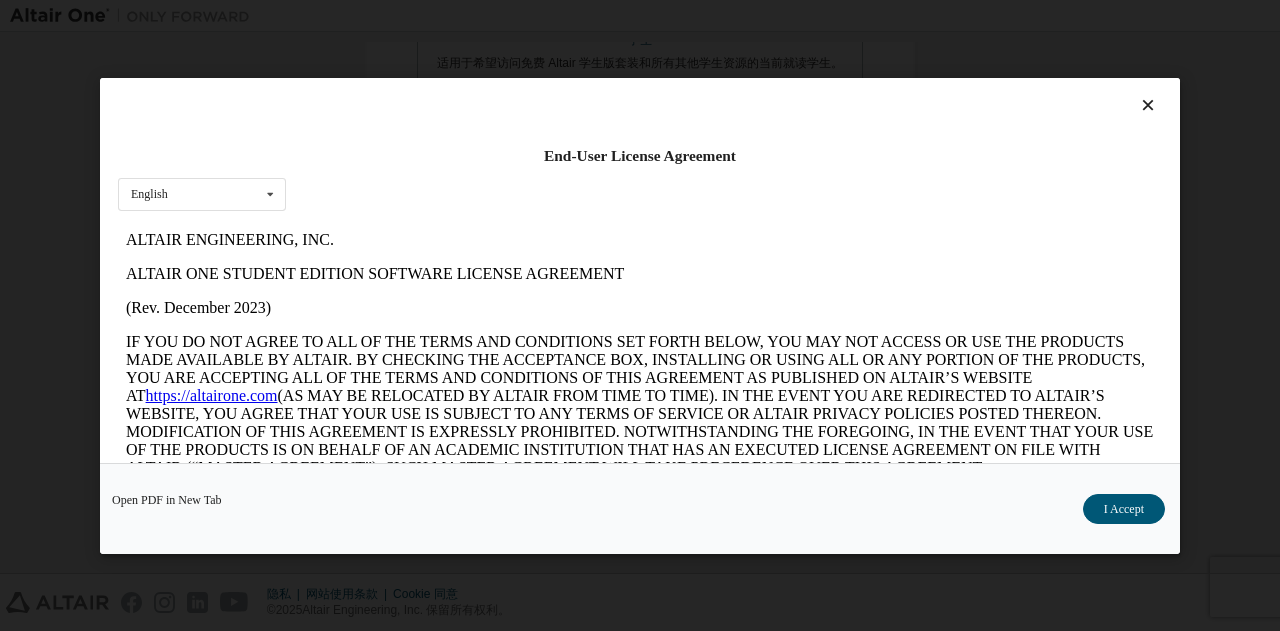 scroll, scrollTop: 0, scrollLeft: 0, axis: both 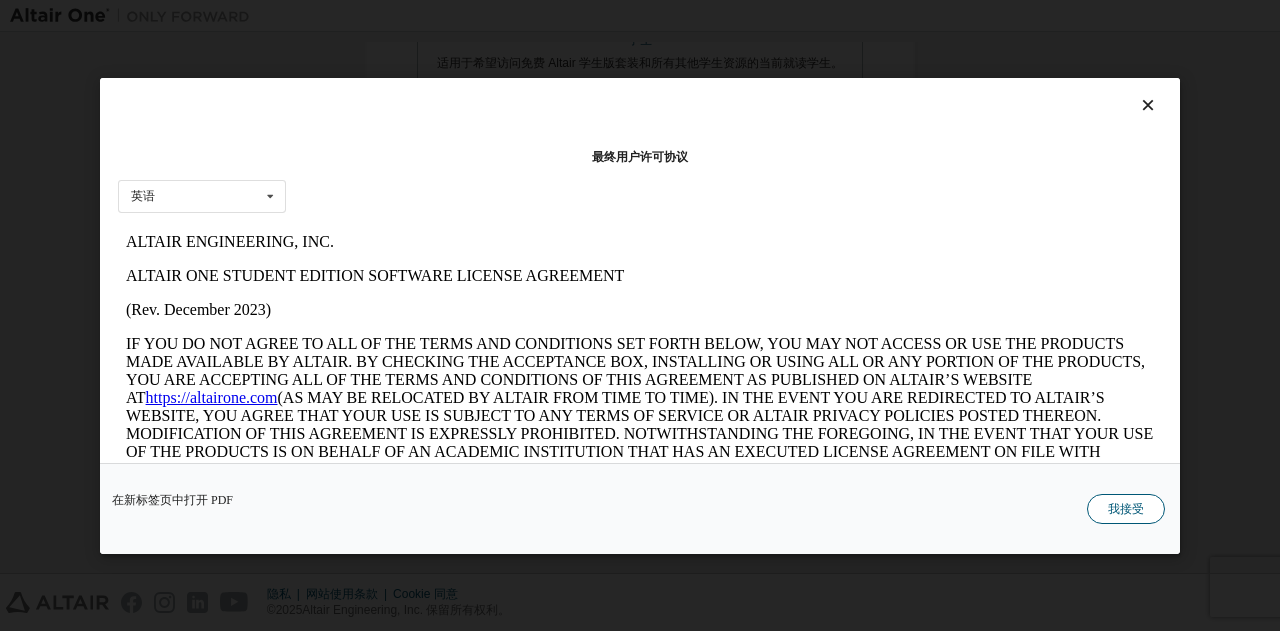 click on "我接受" at bounding box center (1126, 508) 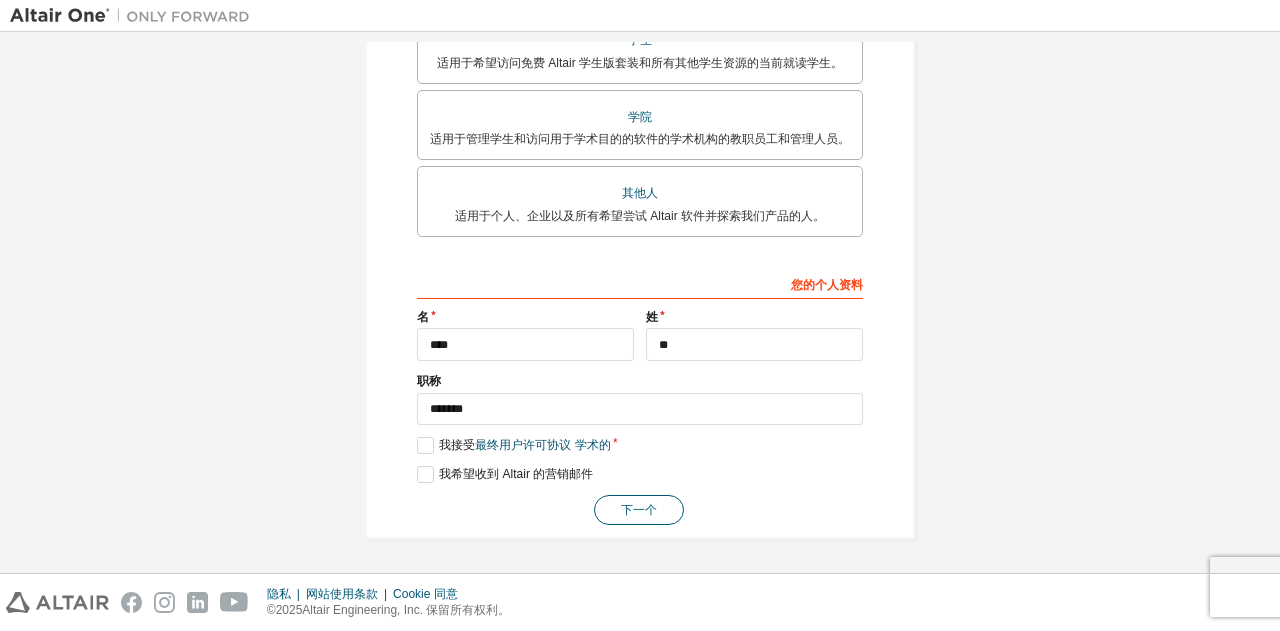 click on "下一个" at bounding box center (639, 510) 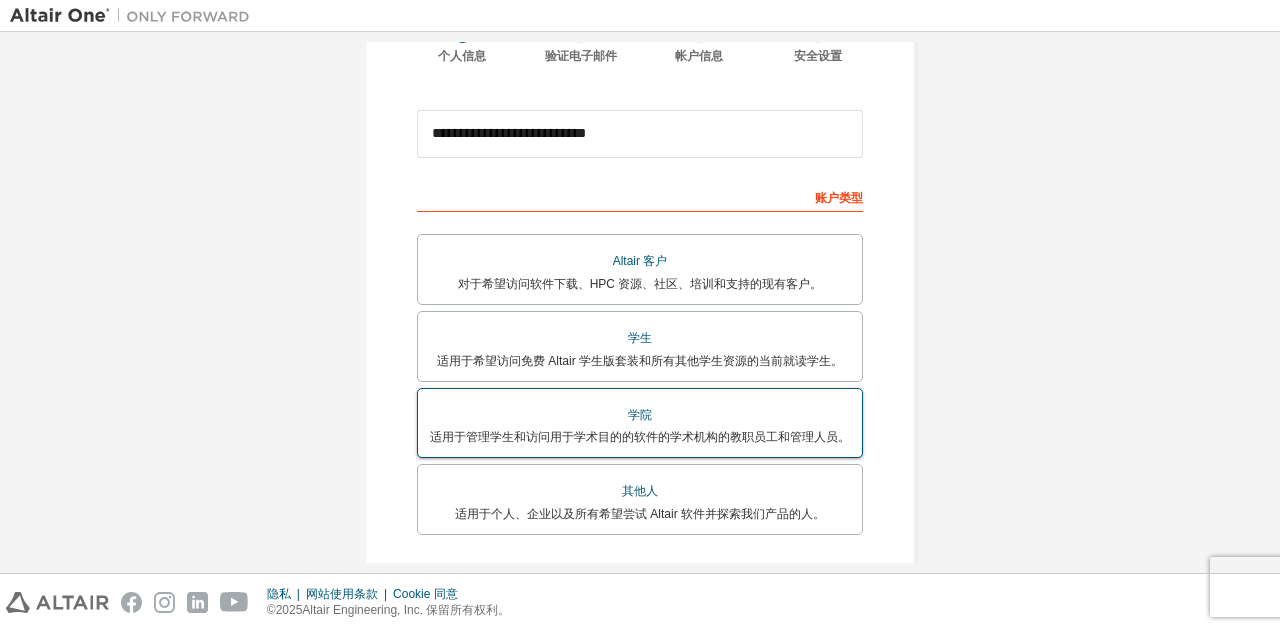 scroll, scrollTop: 0, scrollLeft: 0, axis: both 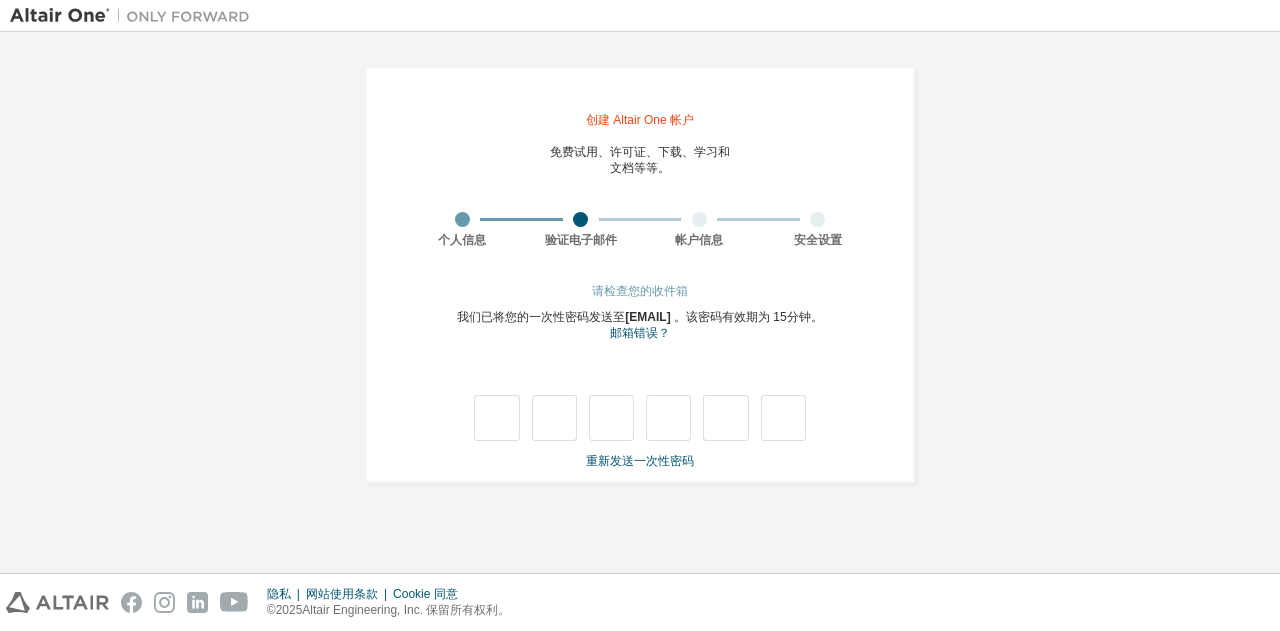 type on "*" 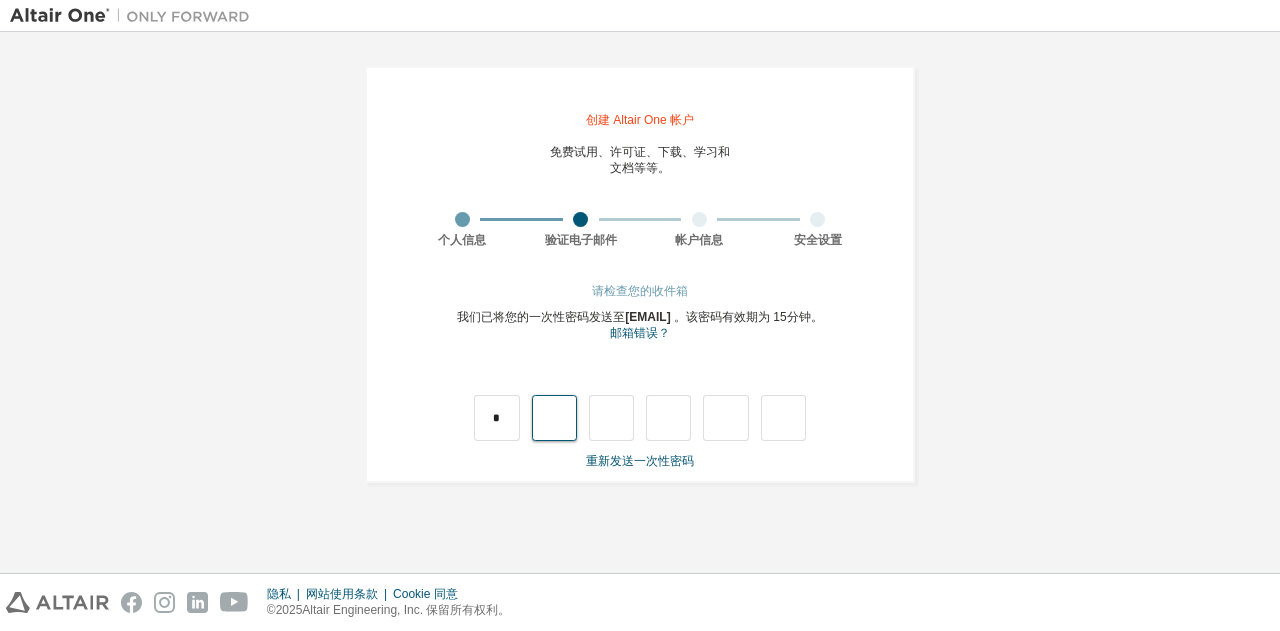 type on "*" 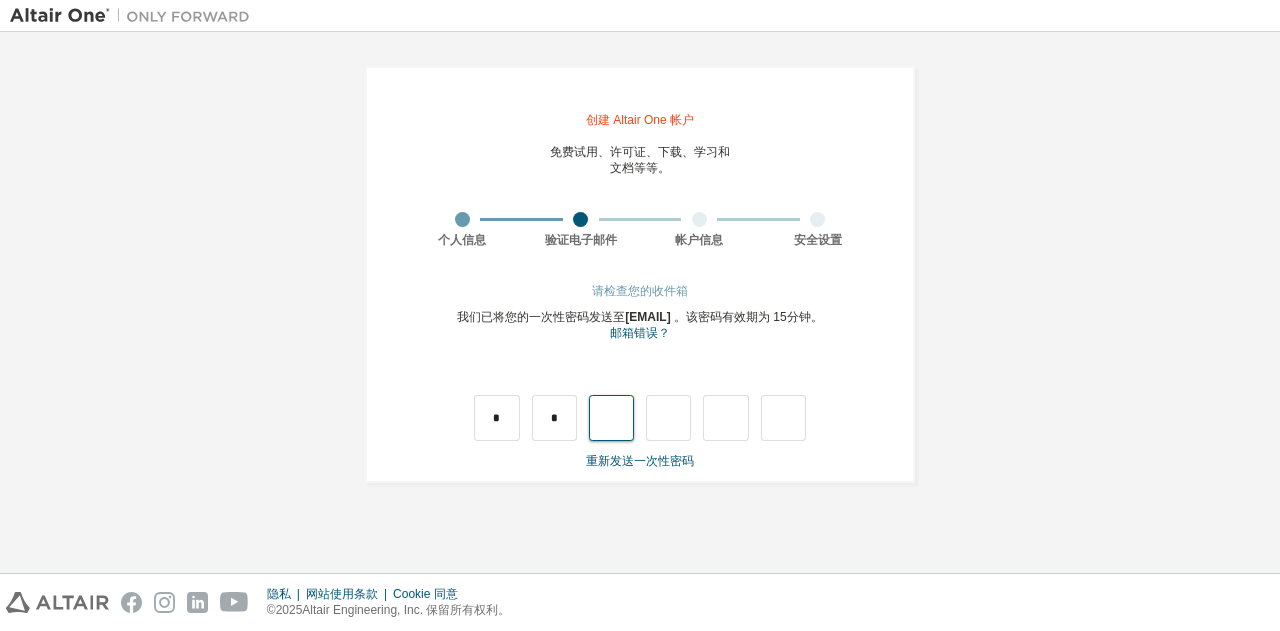 type on "*" 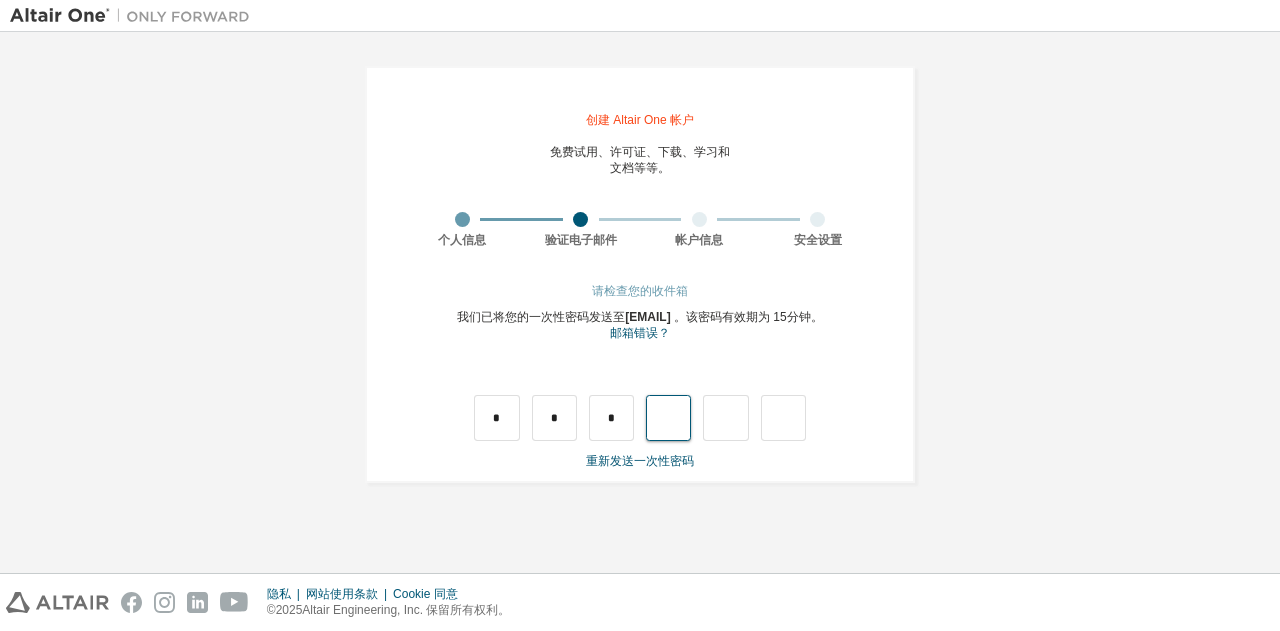 type on "*" 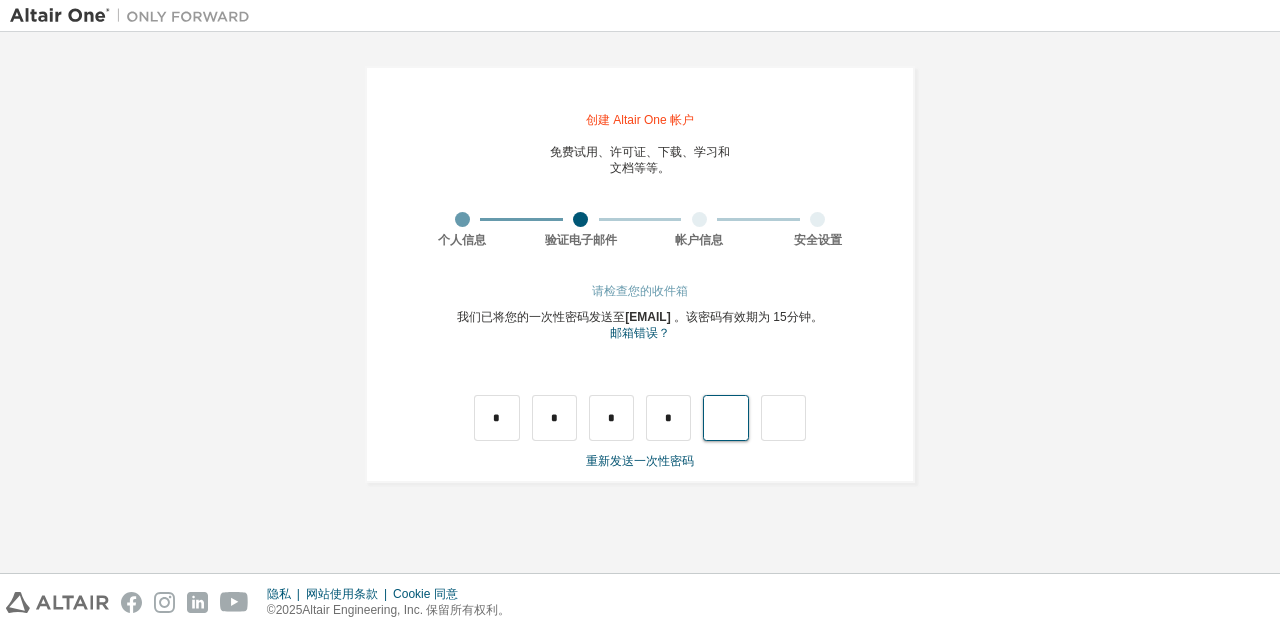 type on "*" 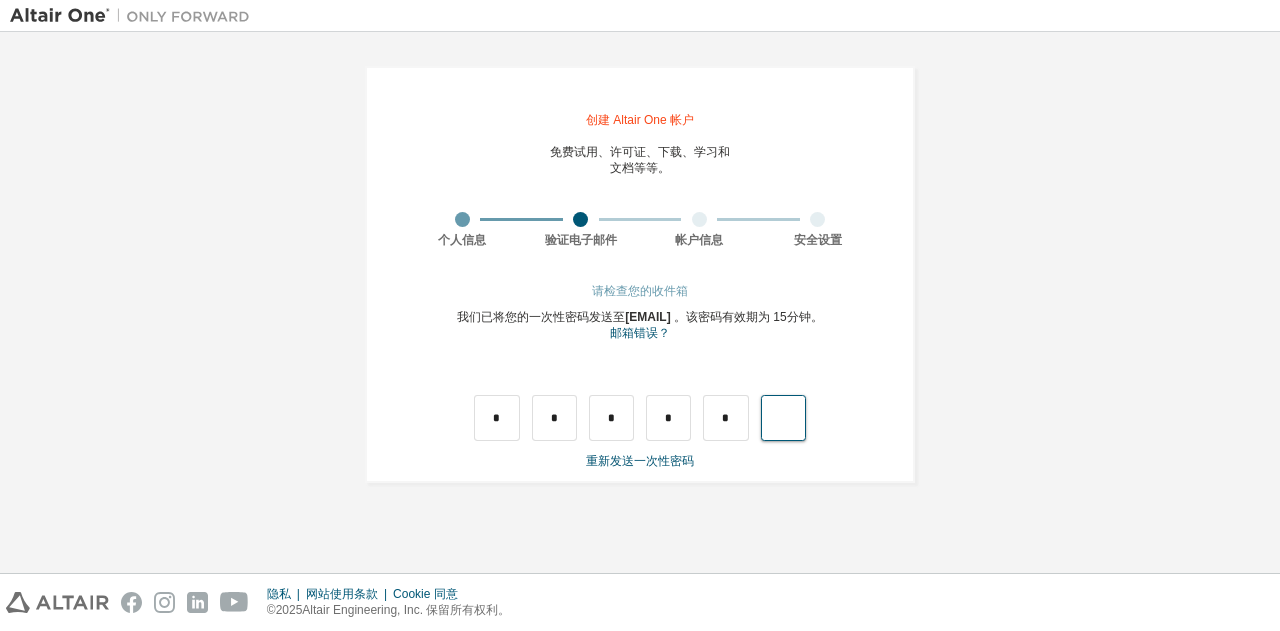 type on "*" 